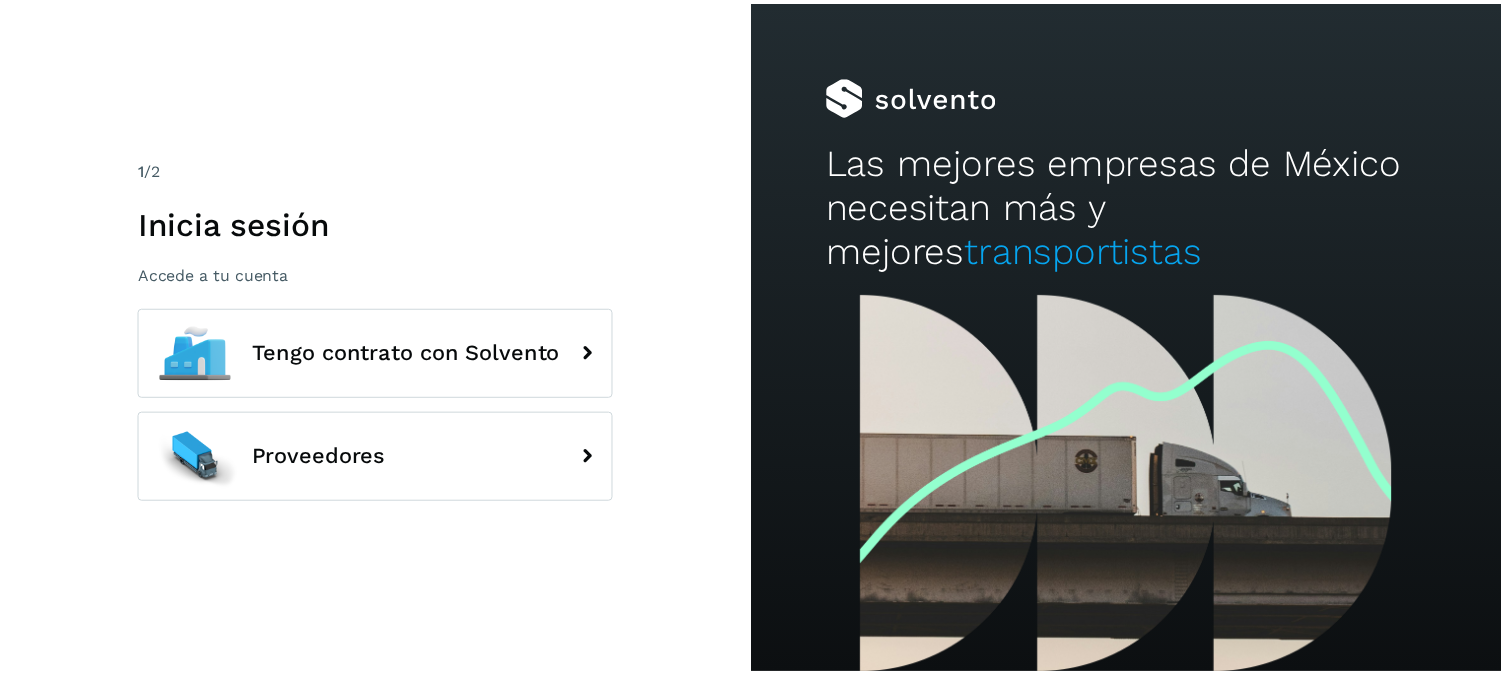 scroll, scrollTop: 0, scrollLeft: 0, axis: both 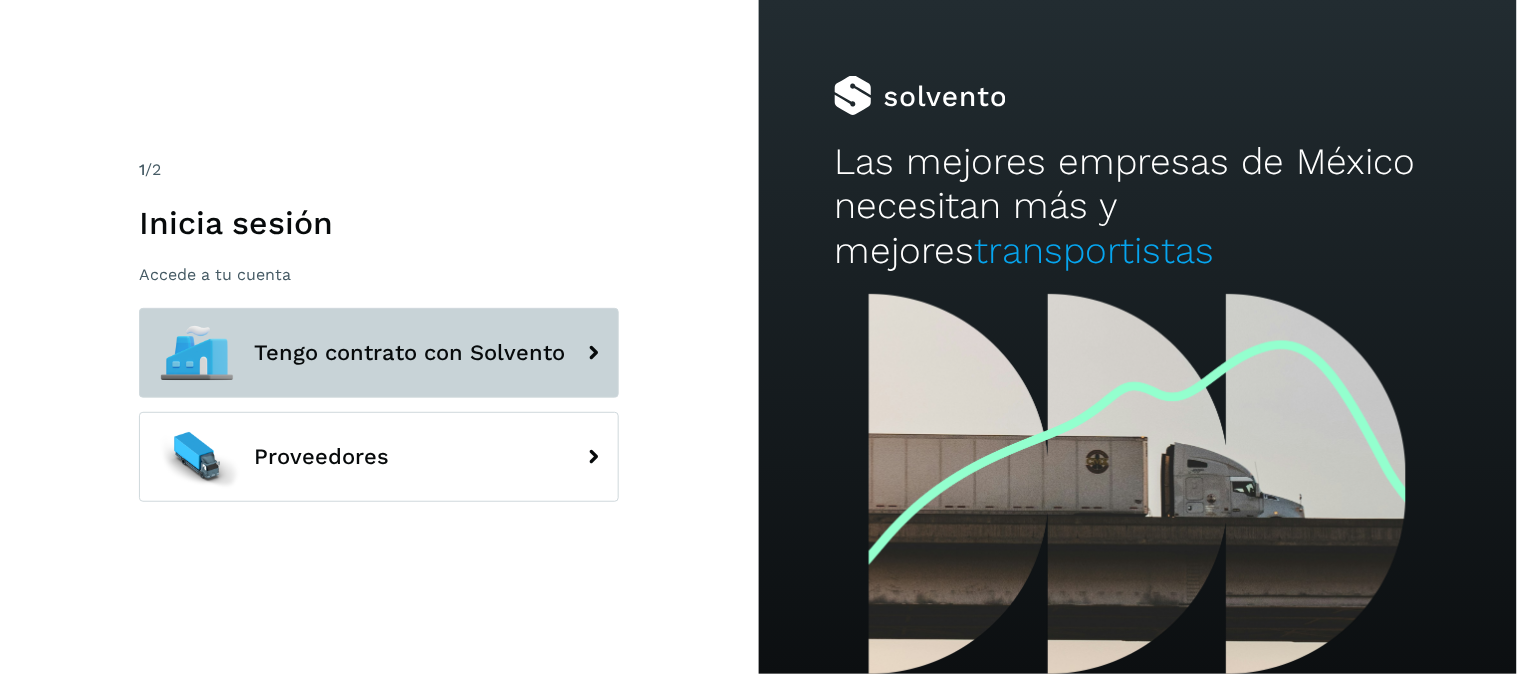 click on "Tengo contrato con Solvento" at bounding box center (379, 353) 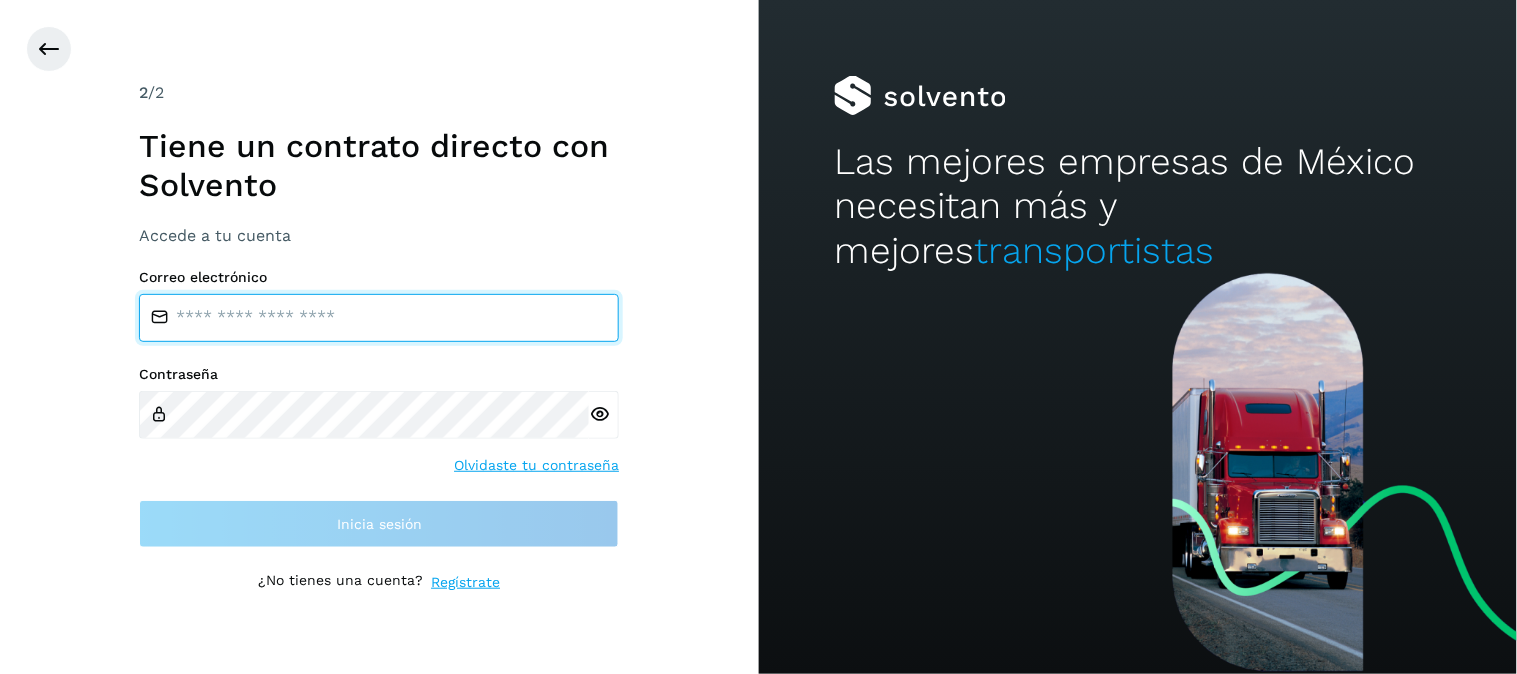 click at bounding box center (379, 318) 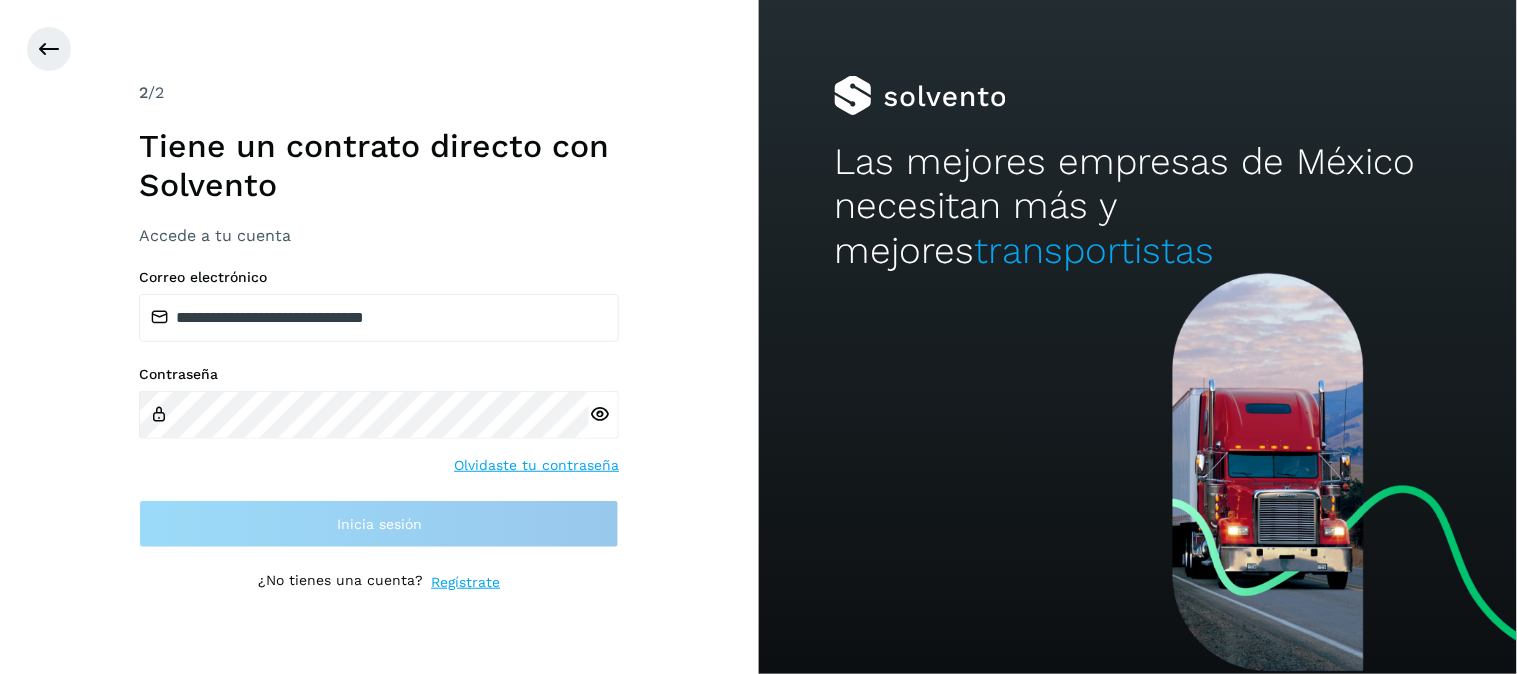 click on "Contraseña" at bounding box center (379, 374) 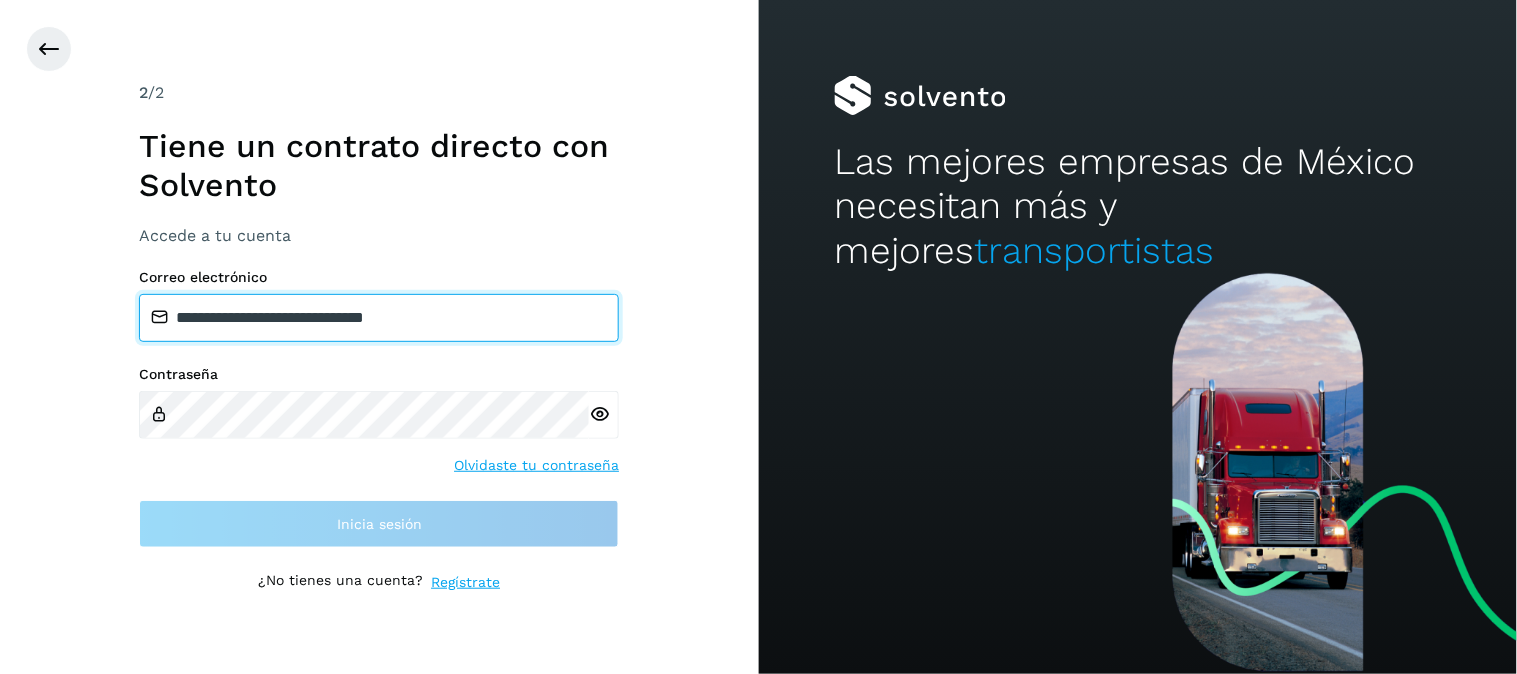 click on "**********" at bounding box center [379, 318] 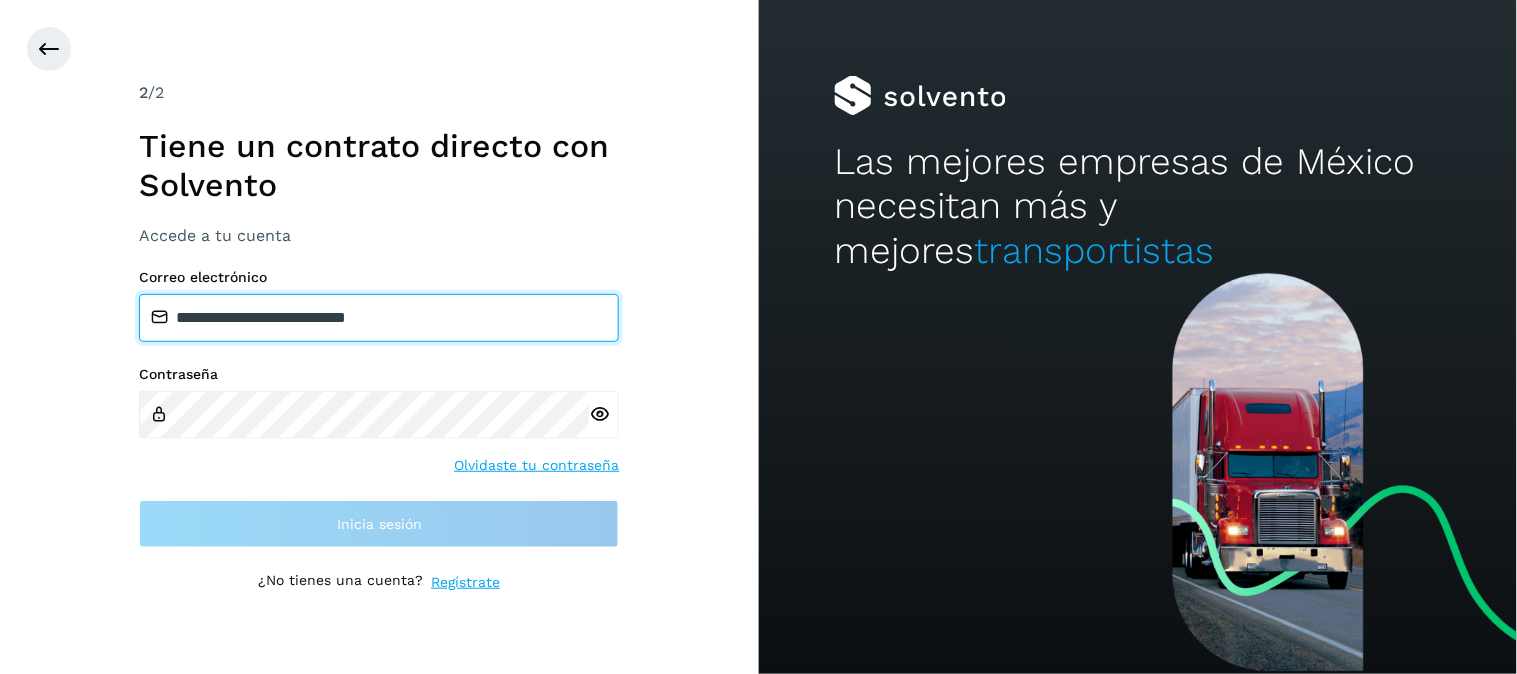 type on "**********" 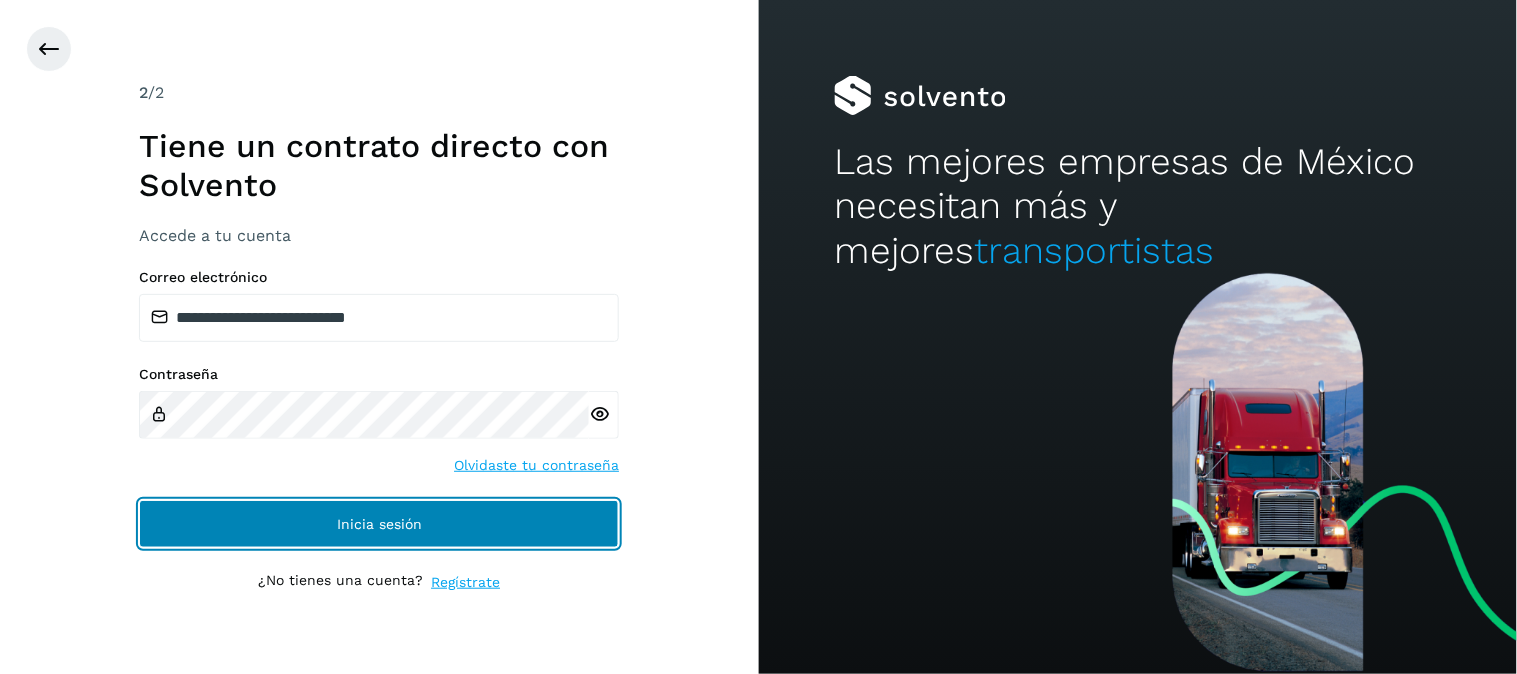 click on "Inicia sesión" at bounding box center [379, 524] 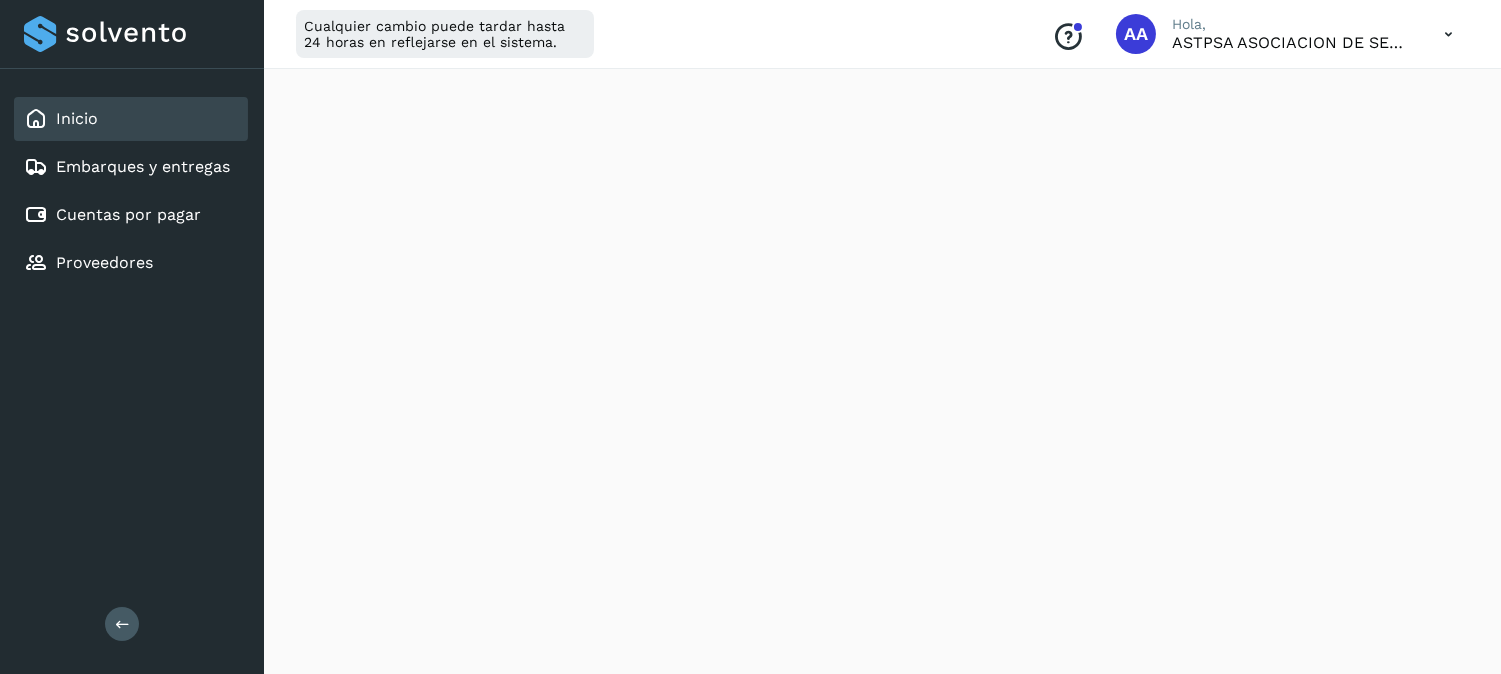 scroll, scrollTop: 287, scrollLeft: 0, axis: vertical 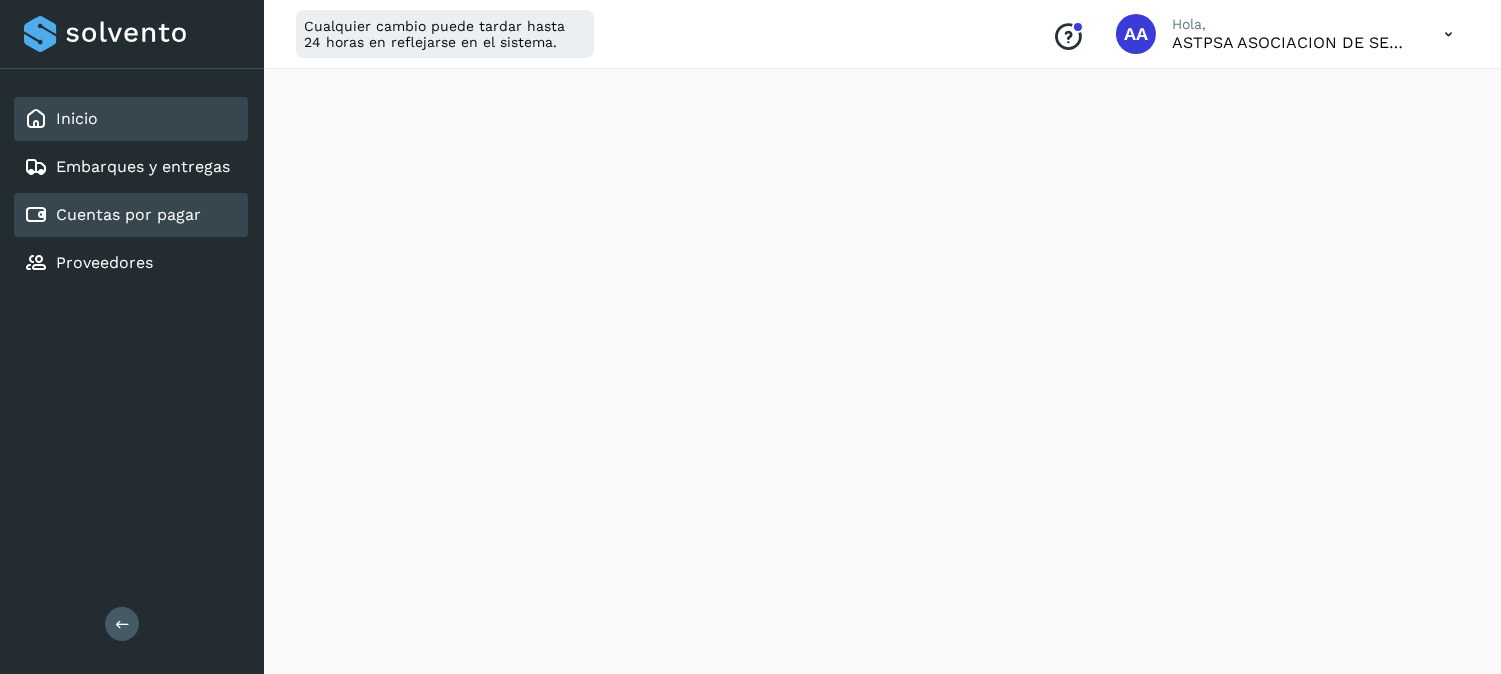 click on "Cuentas por pagar" at bounding box center [128, 214] 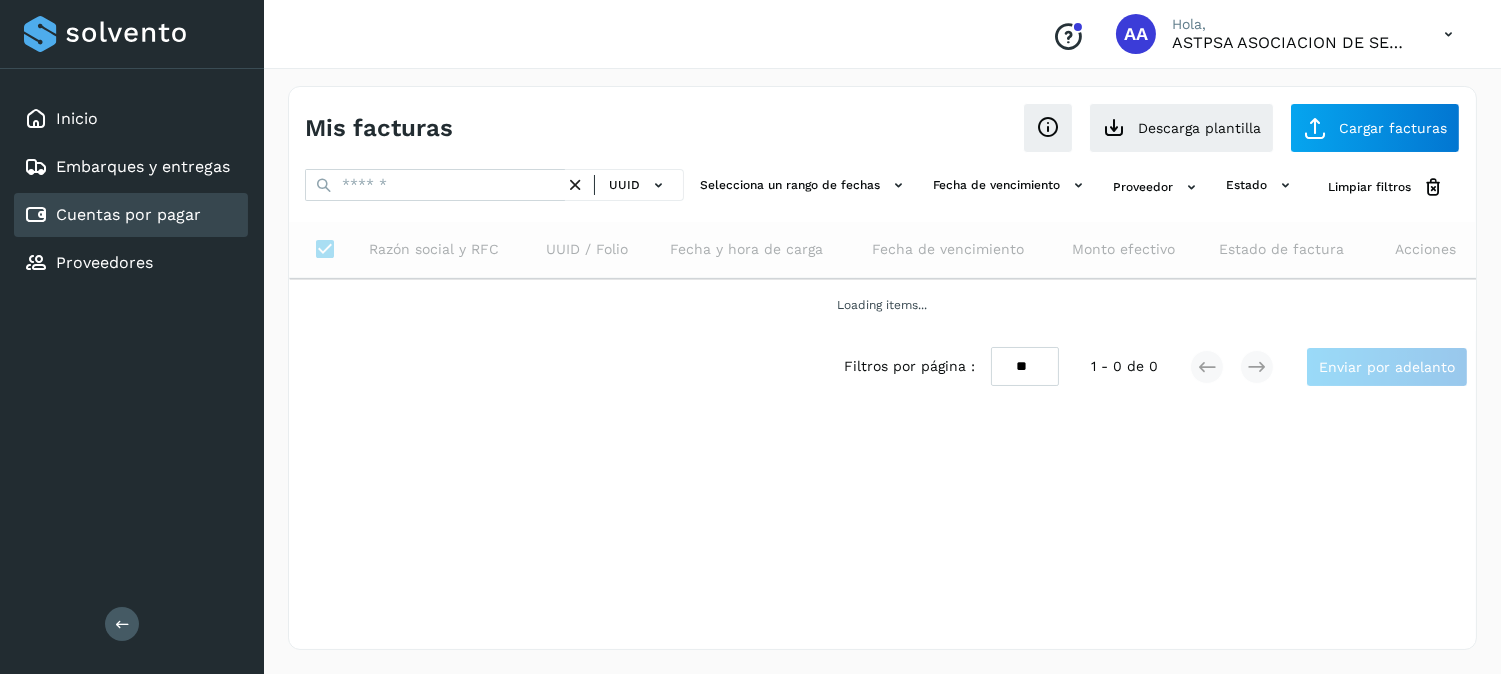 scroll, scrollTop: 0, scrollLeft: 0, axis: both 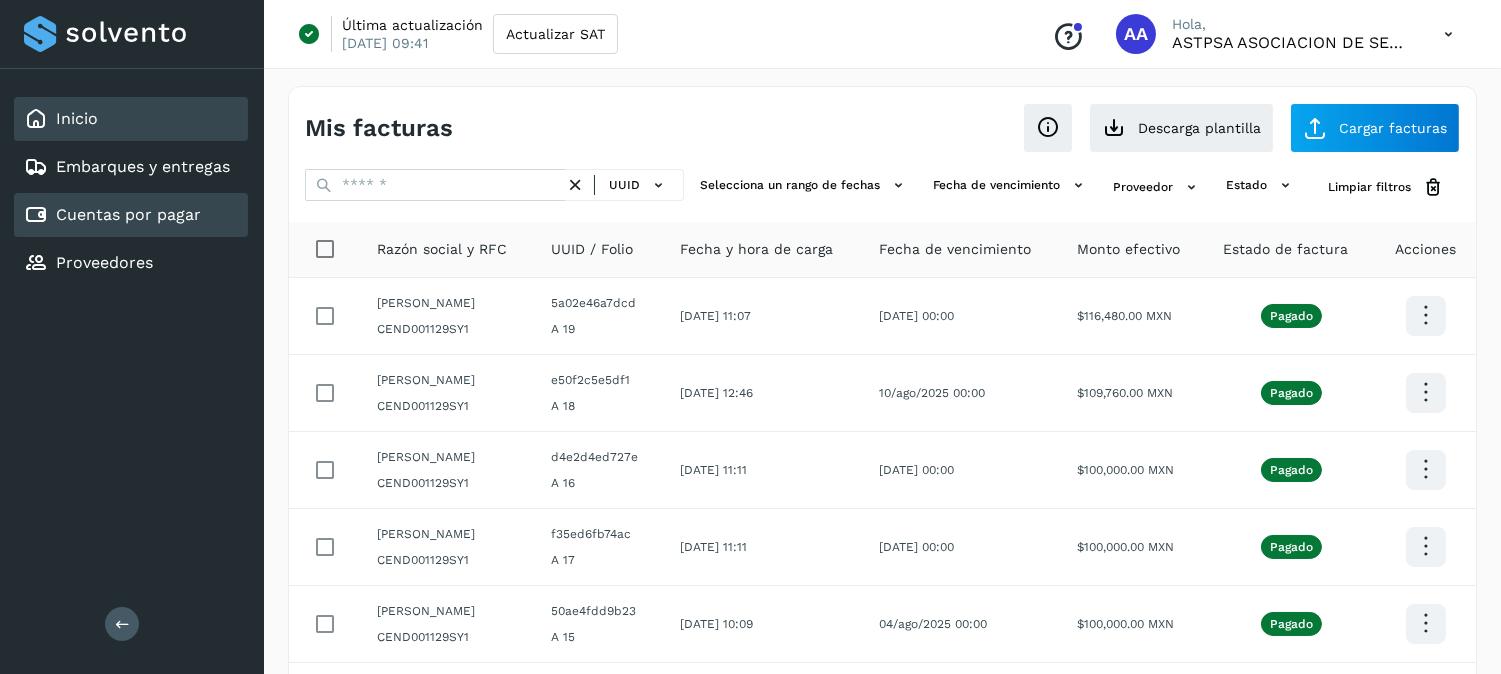 click on "Inicio" 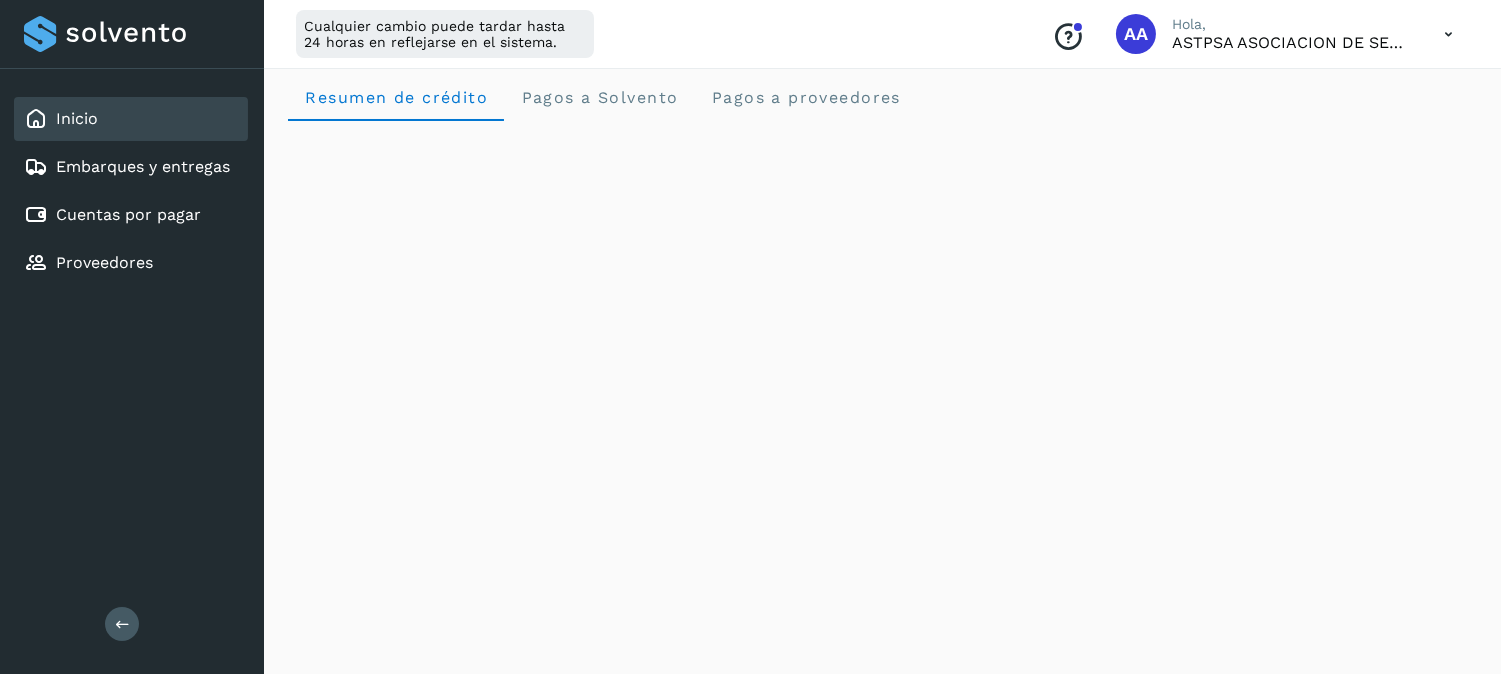 scroll, scrollTop: 26, scrollLeft: 0, axis: vertical 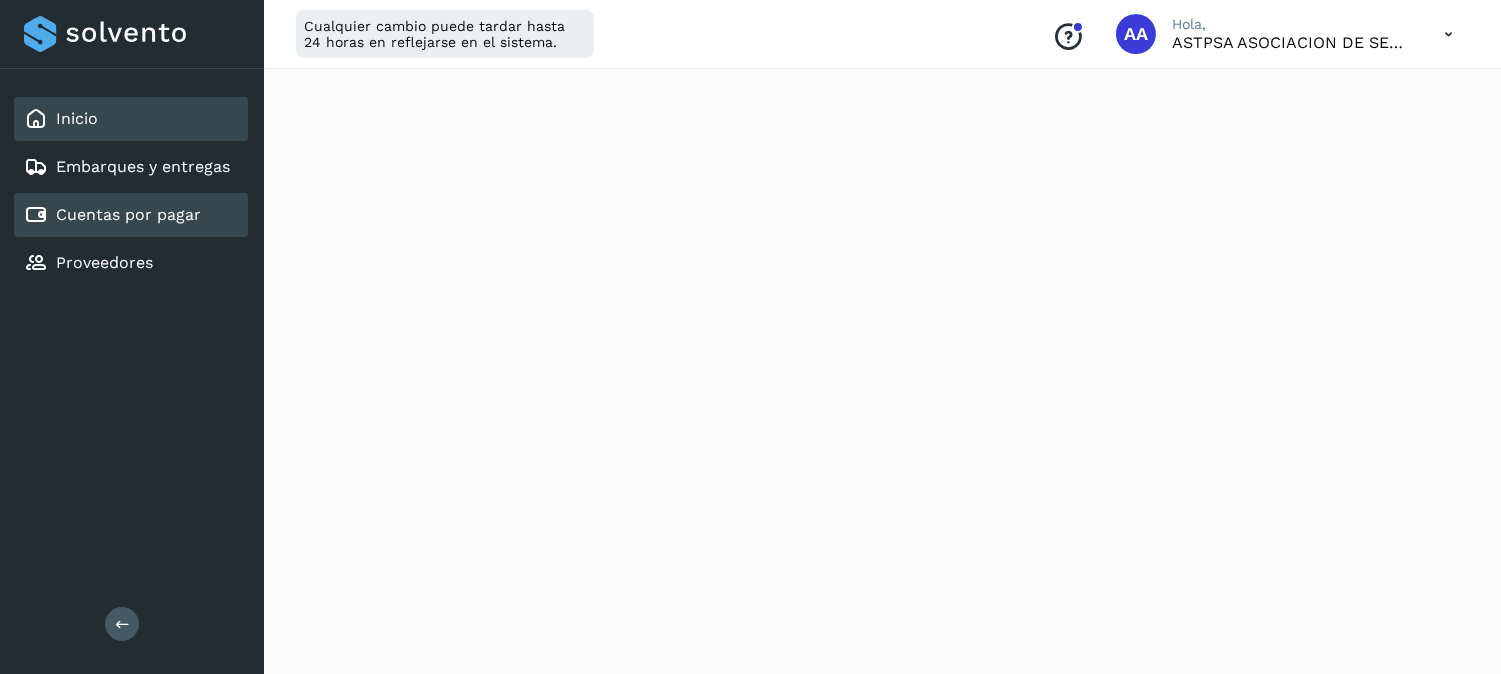click on "Cuentas por pagar" at bounding box center [128, 214] 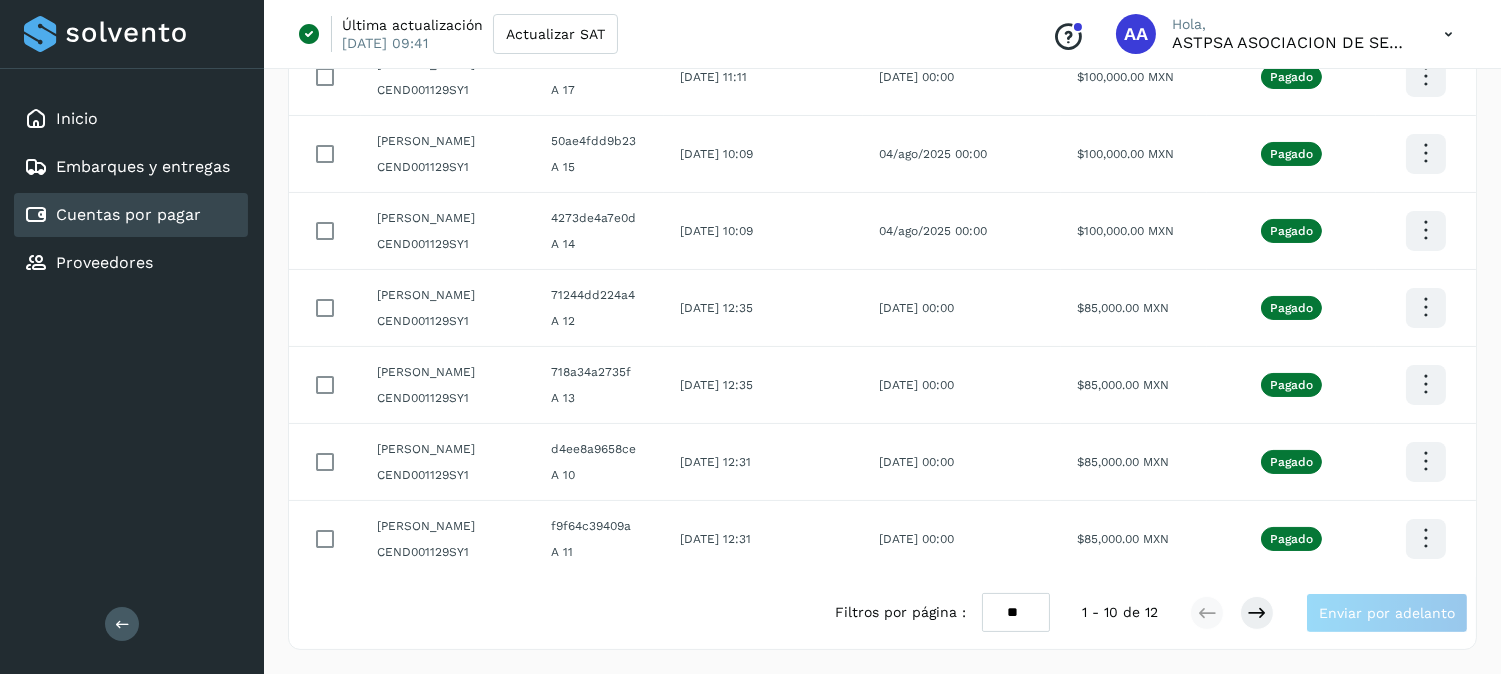 scroll, scrollTop: 470, scrollLeft: 0, axis: vertical 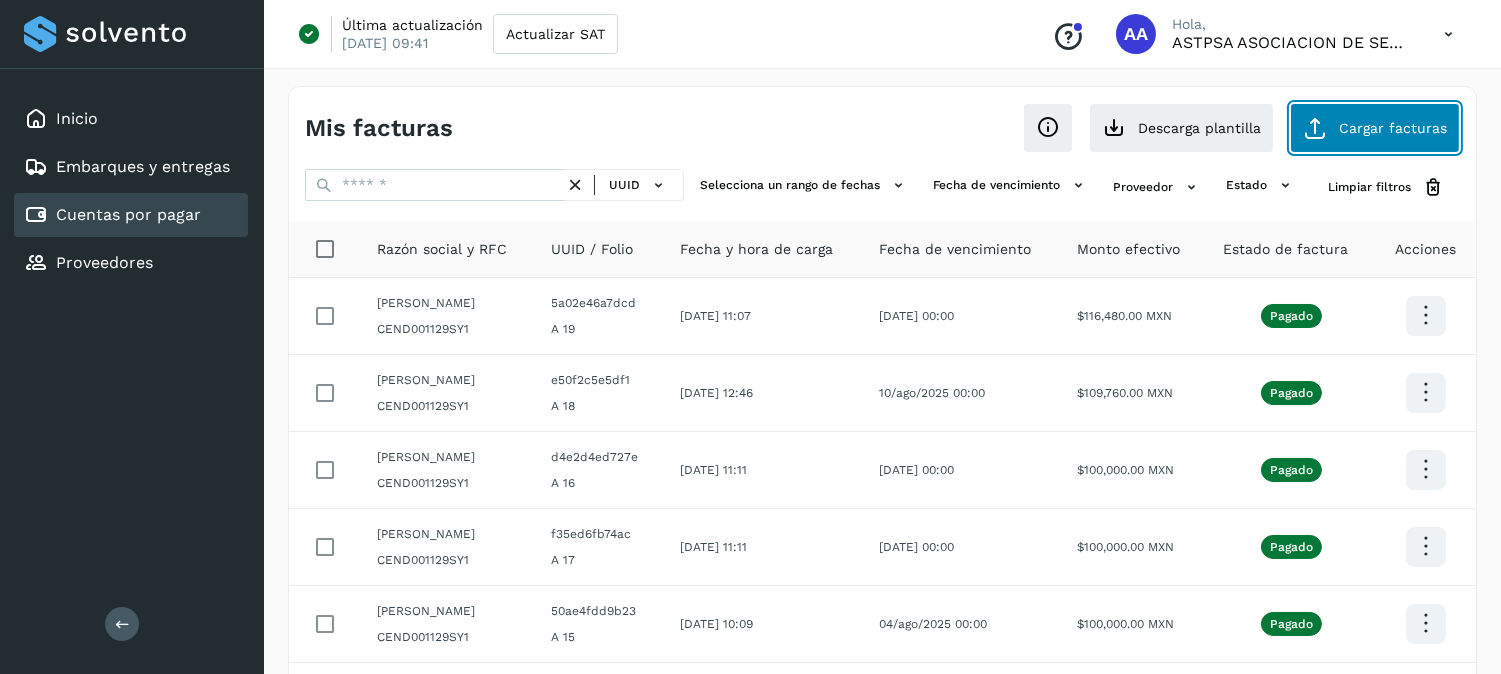 click on "Cargar facturas" 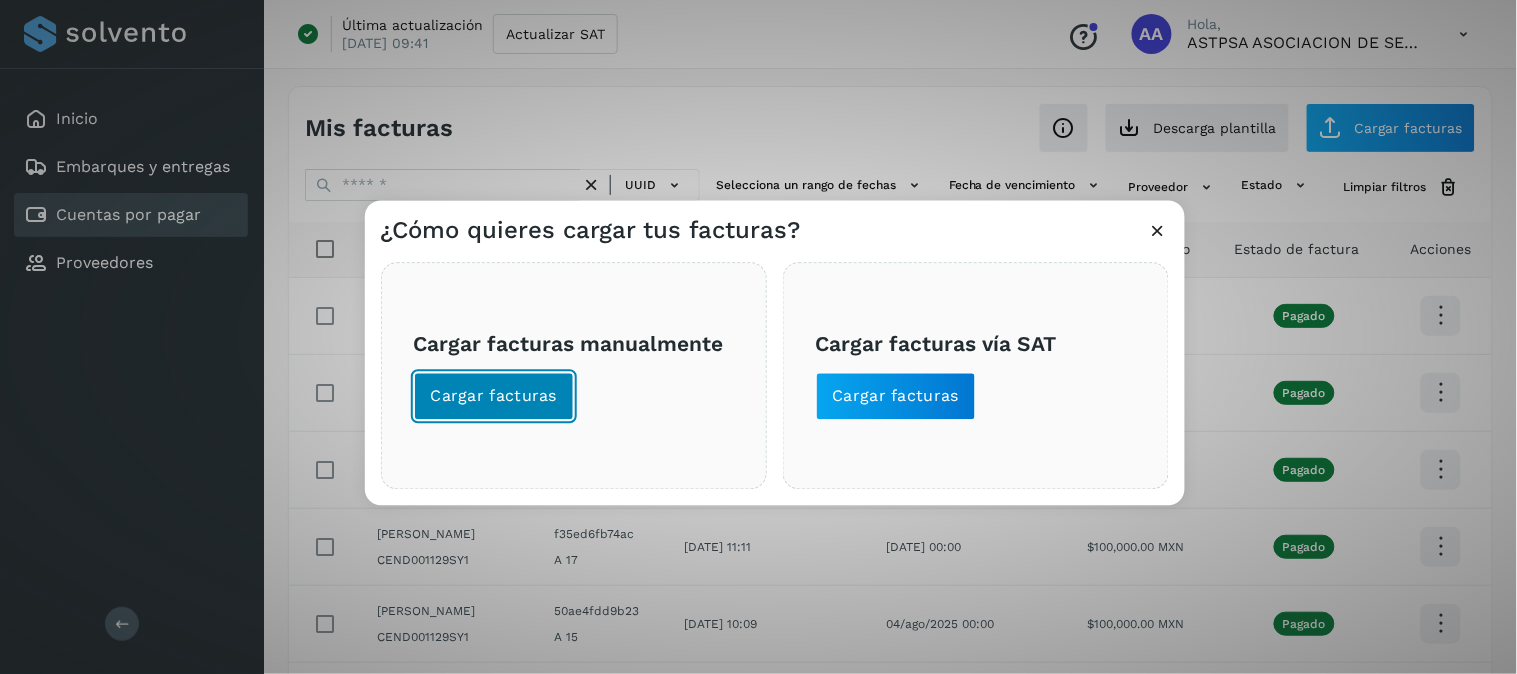 click on "Cargar facturas" 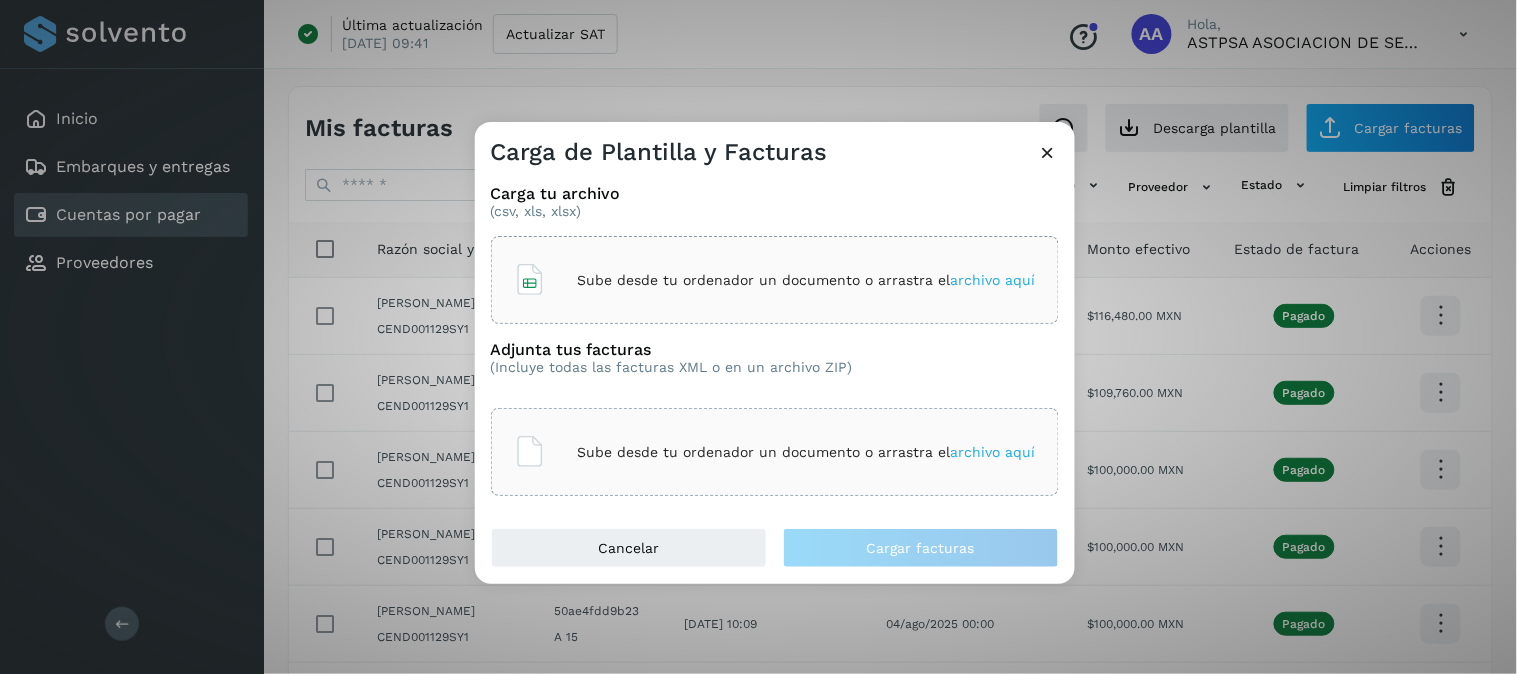 click on "Sube desde tu ordenador un documento o arrastra el  archivo aquí" 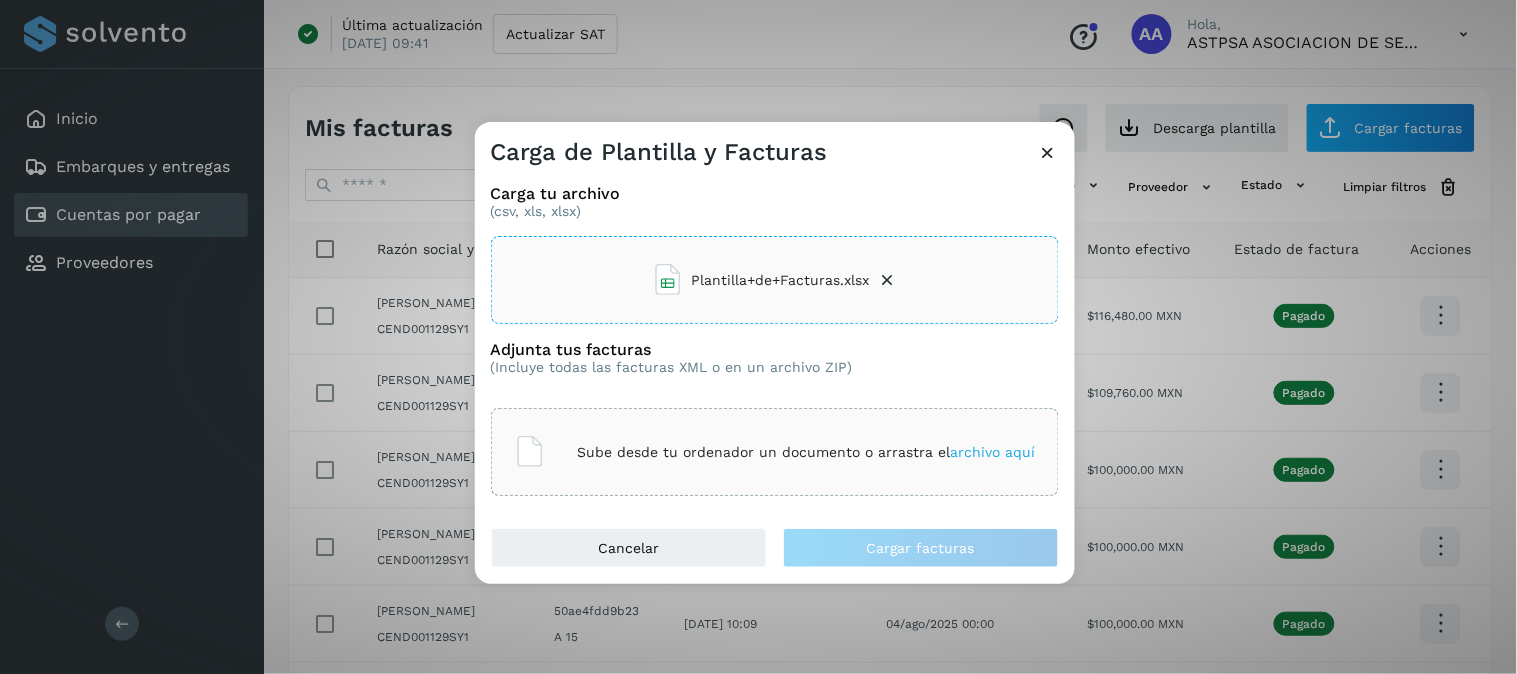 click on "Sube desde tu ordenador un documento o arrastra el  archivo aquí" at bounding box center [807, 452] 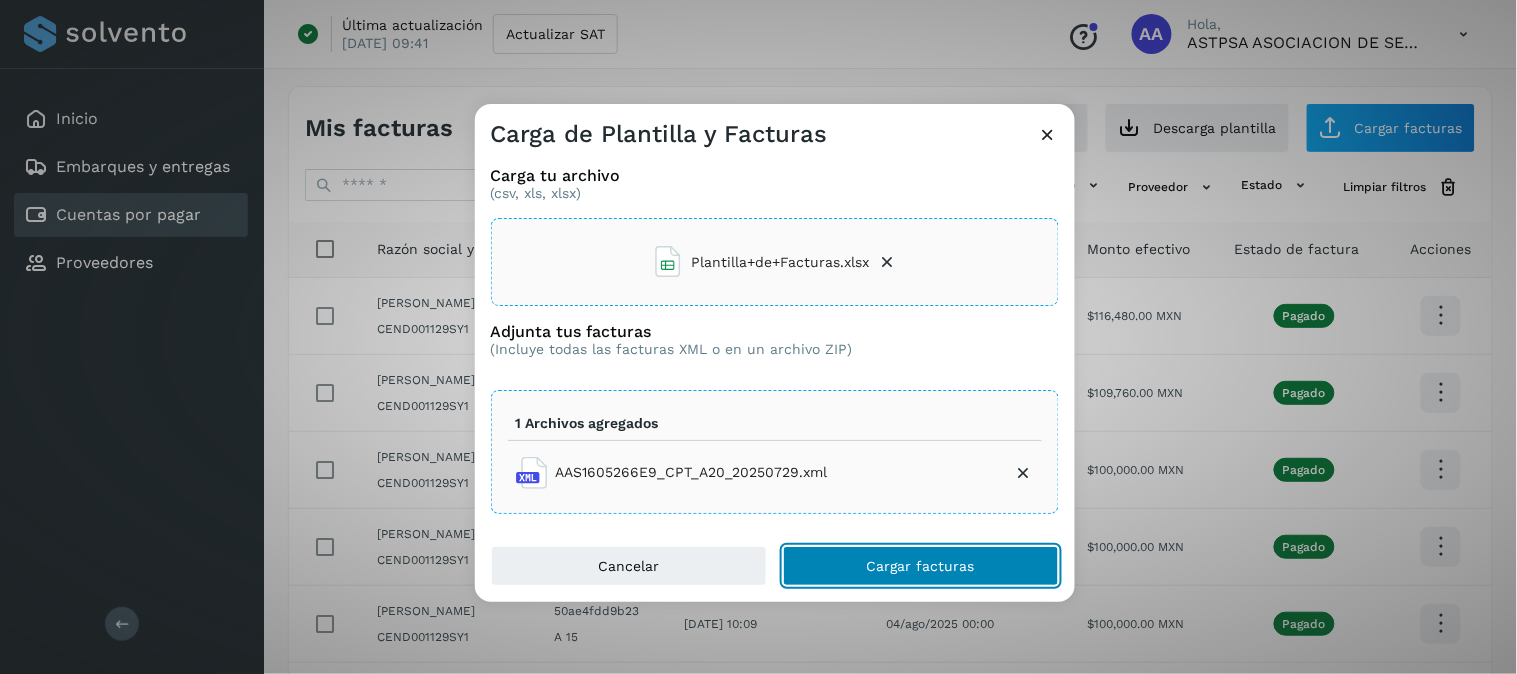 click on "Cargar facturas" 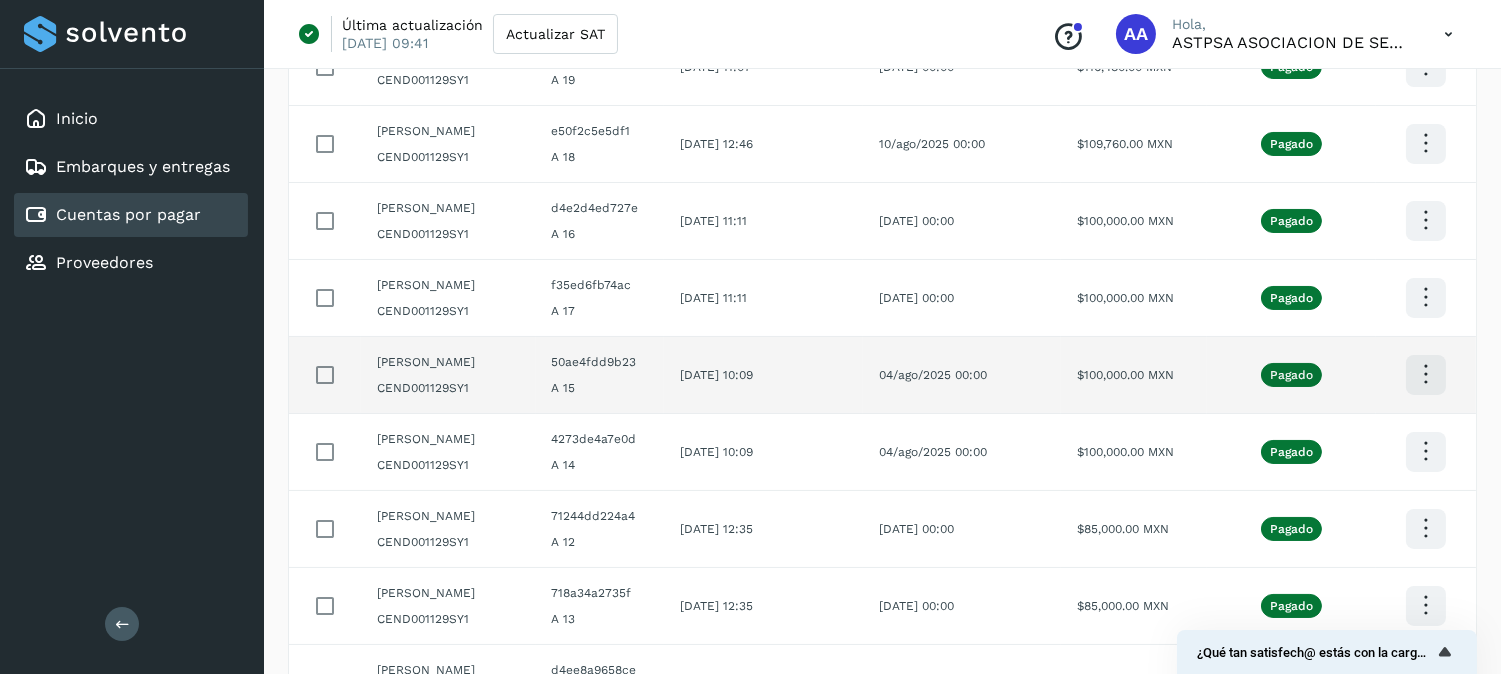 scroll, scrollTop: 136, scrollLeft: 0, axis: vertical 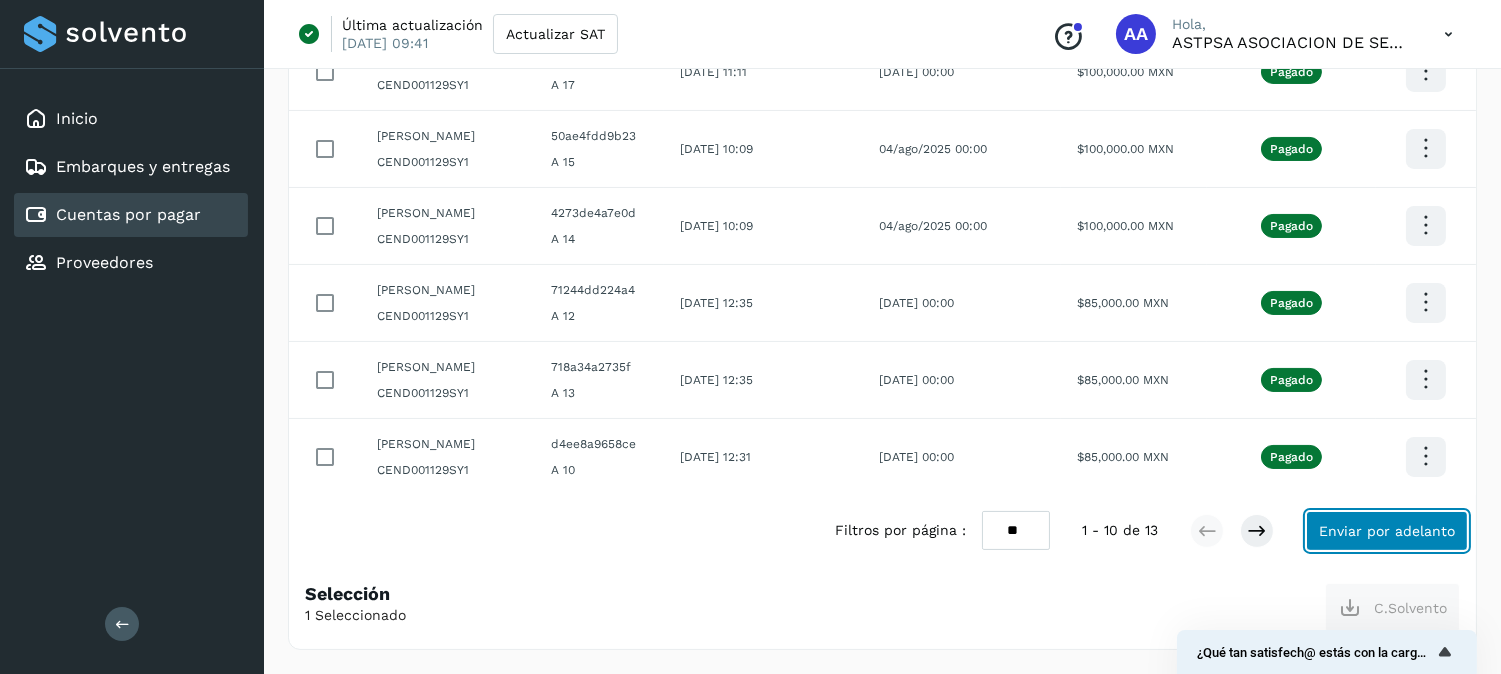 click on "Enviar por adelanto" 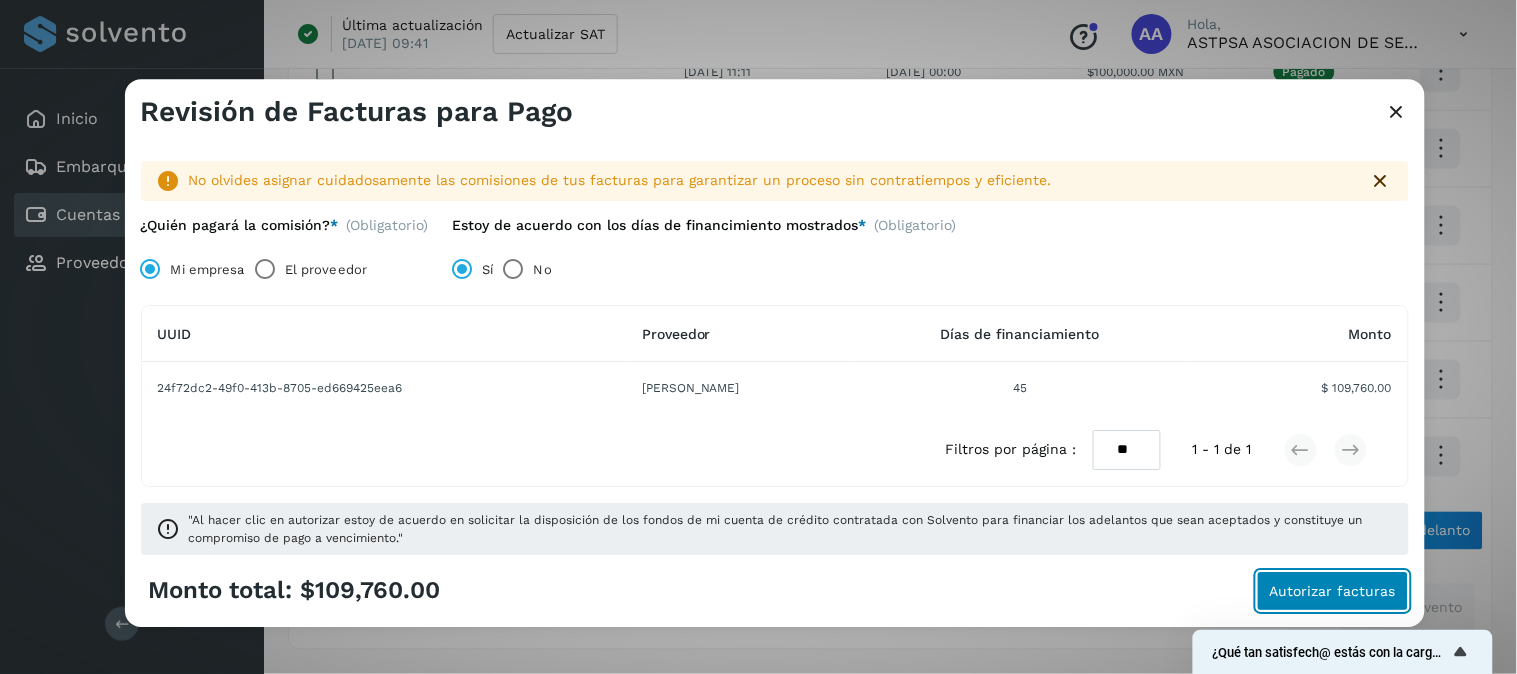 click on "Autorizar facturas" 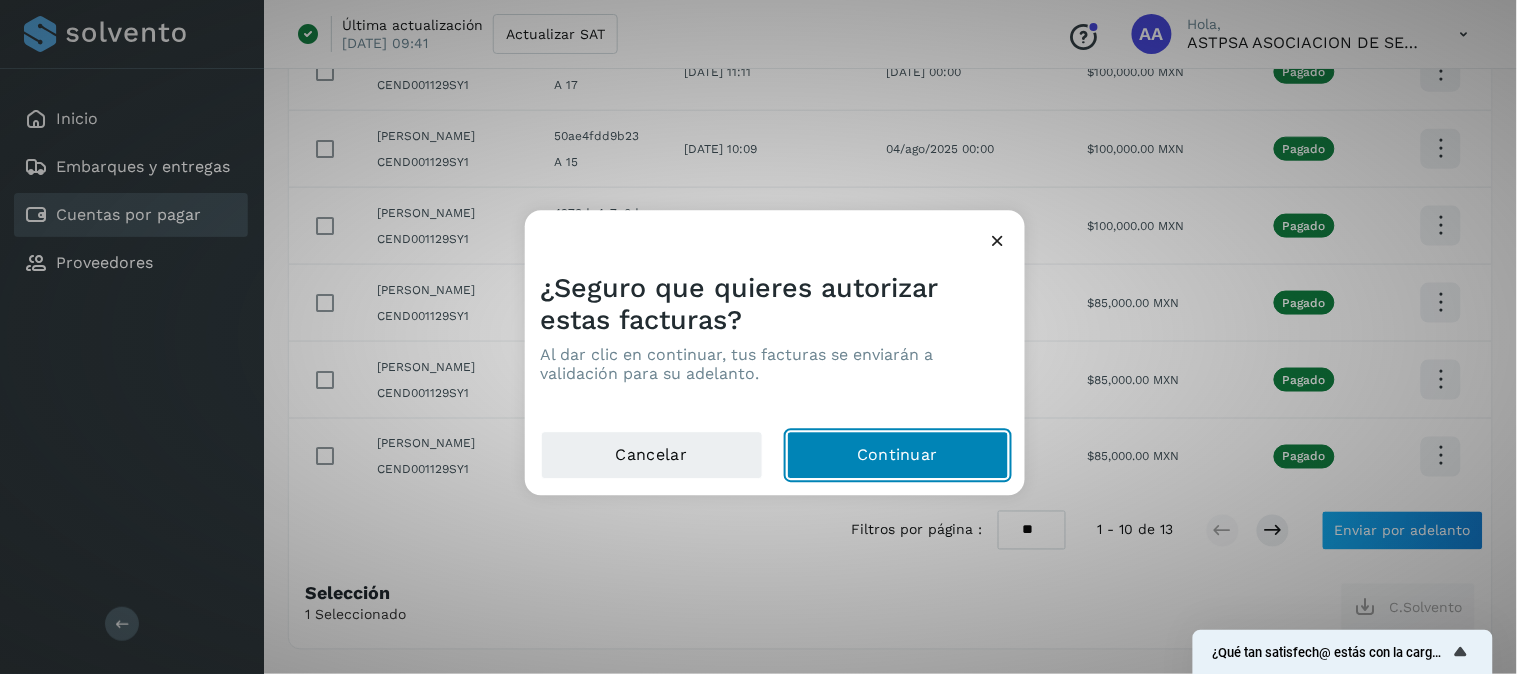 click on "Continuar" 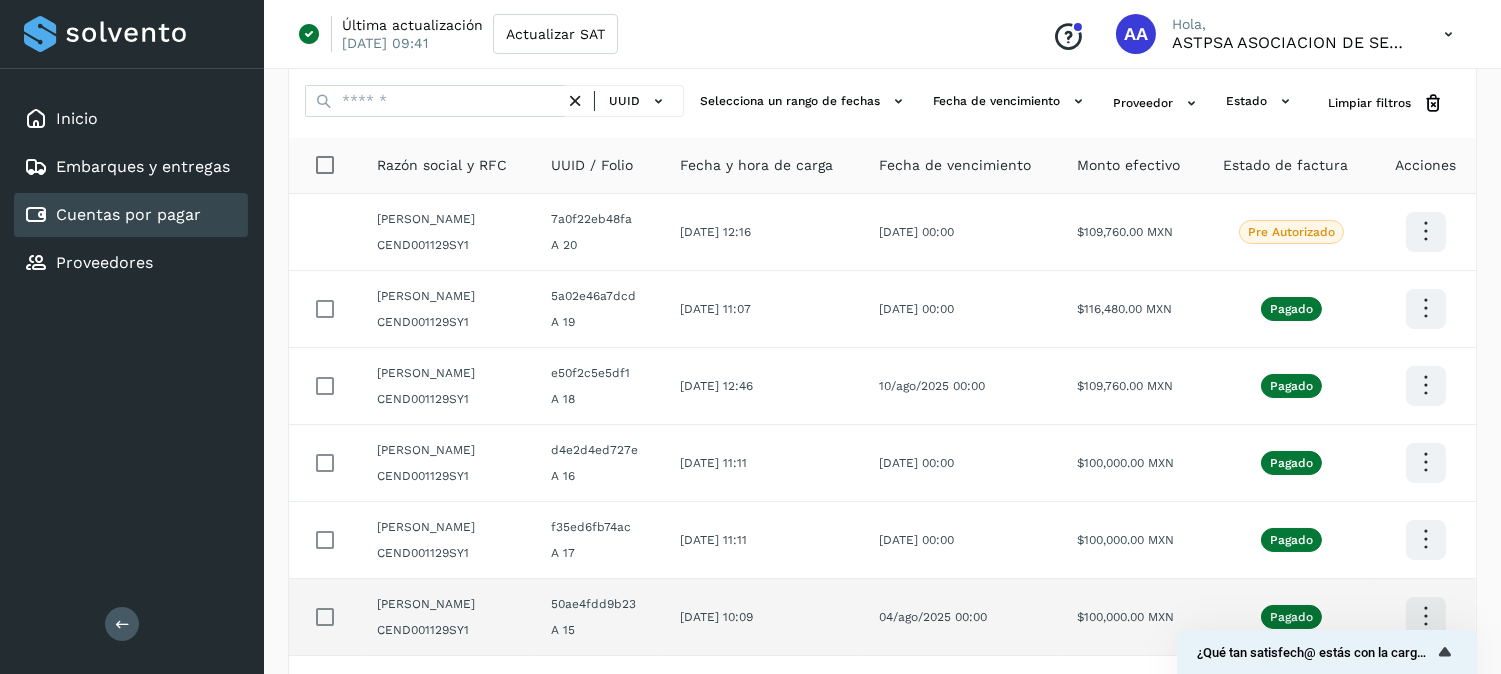 scroll, scrollTop: 25, scrollLeft: 0, axis: vertical 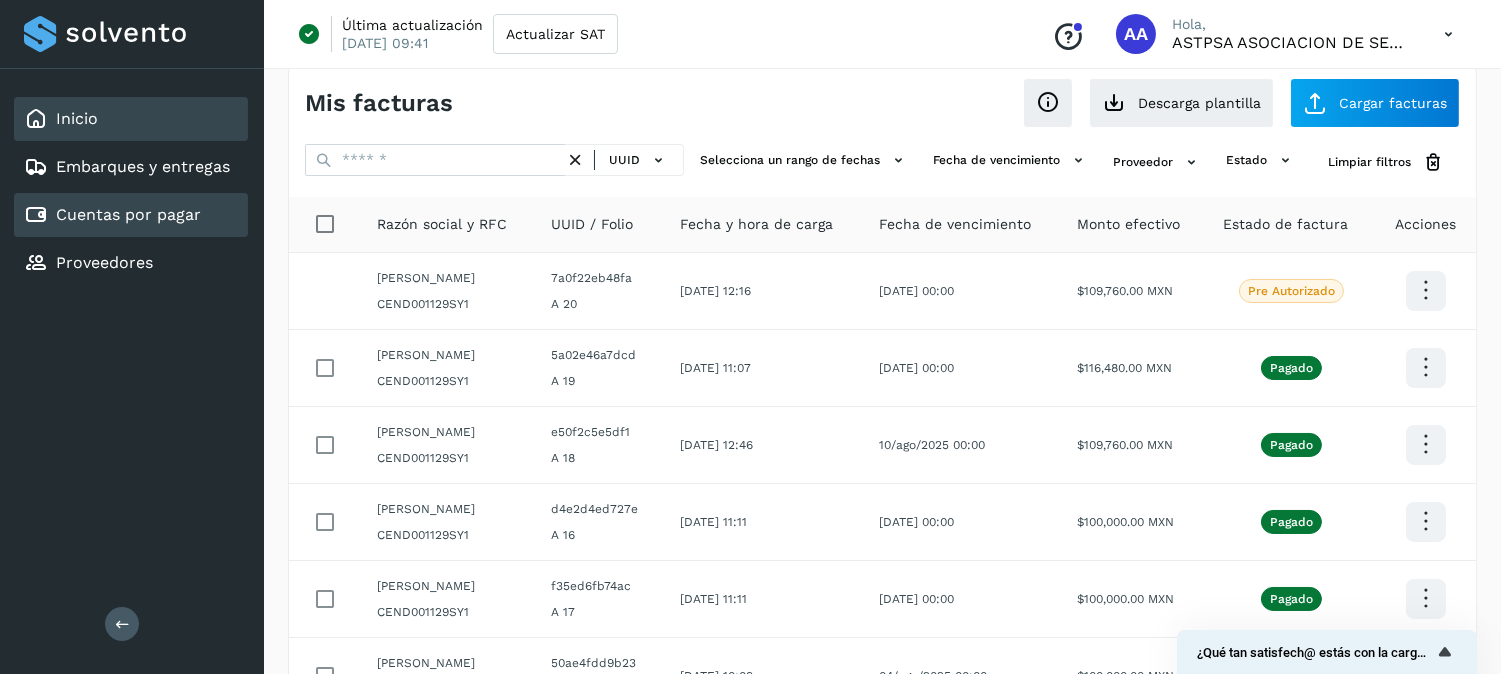 click on "Inicio" 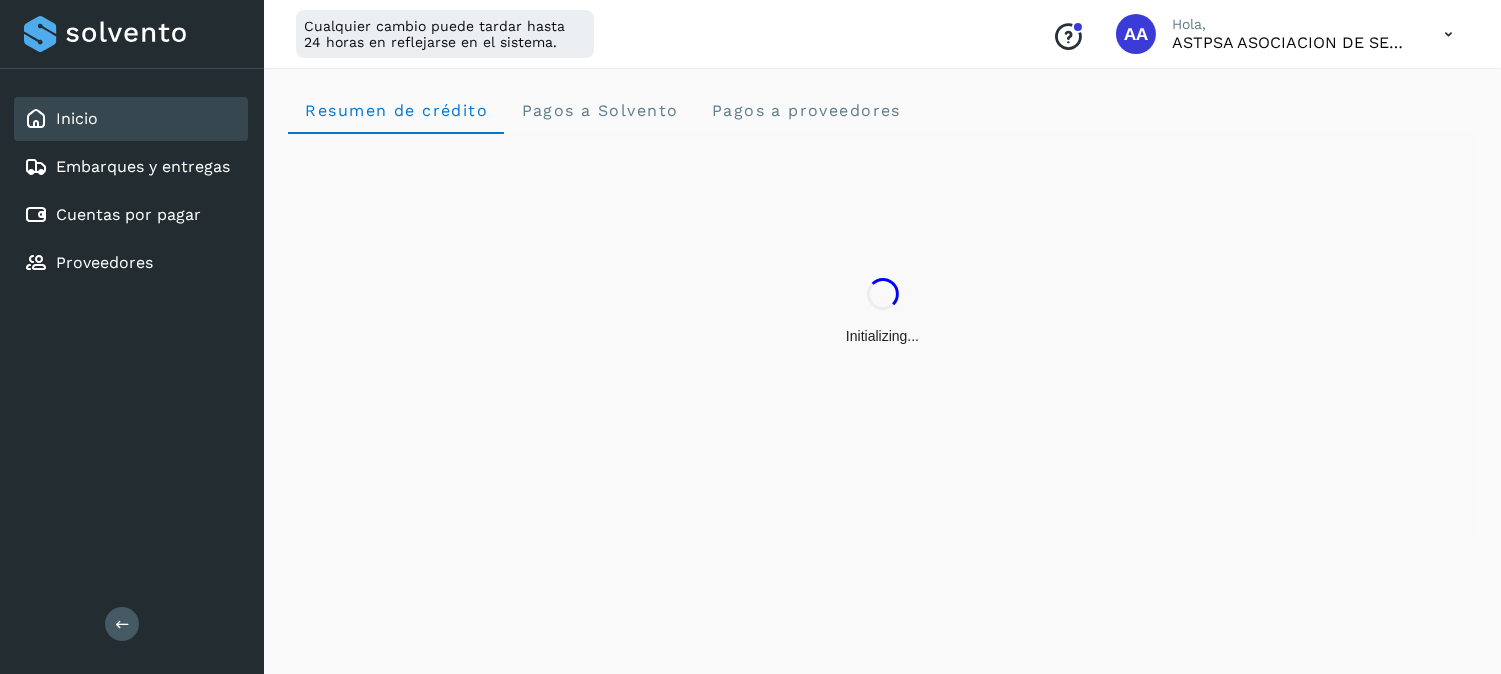 scroll, scrollTop: 0, scrollLeft: 0, axis: both 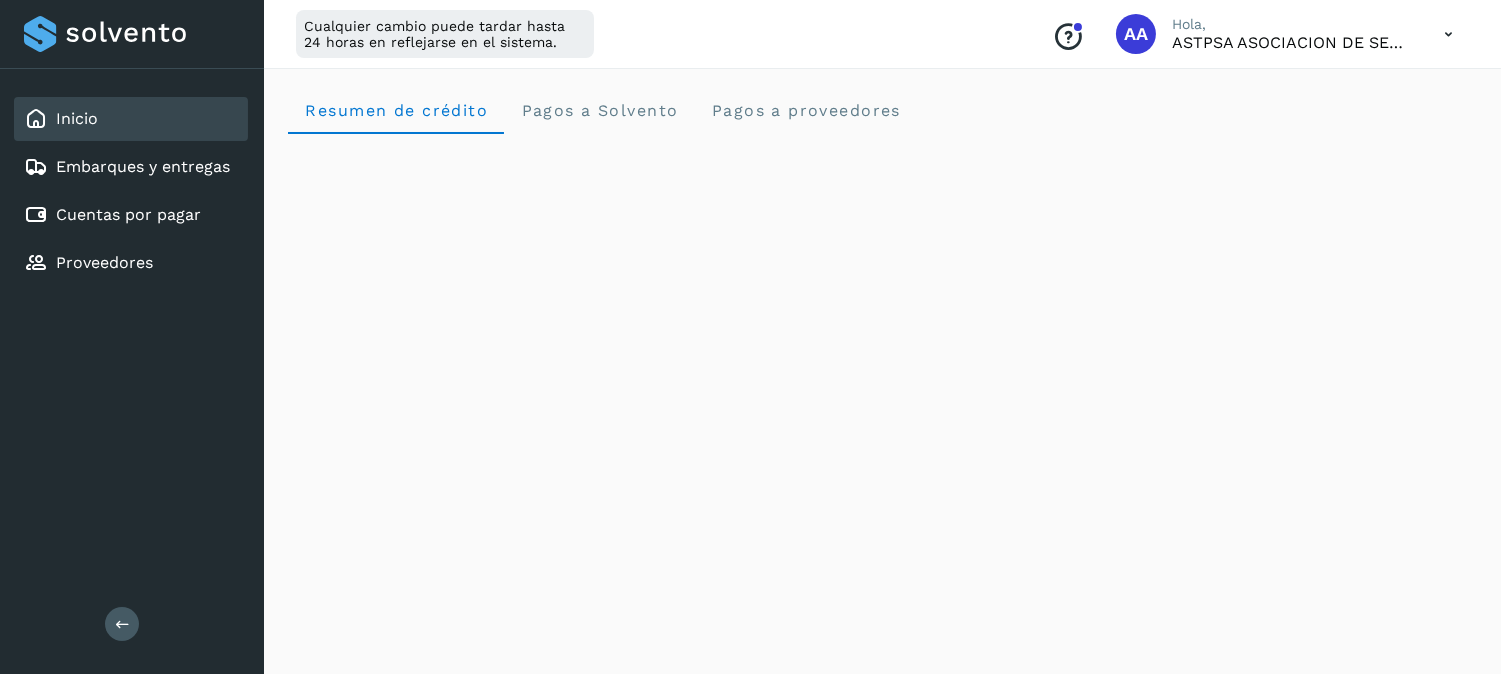click on "Inicio" 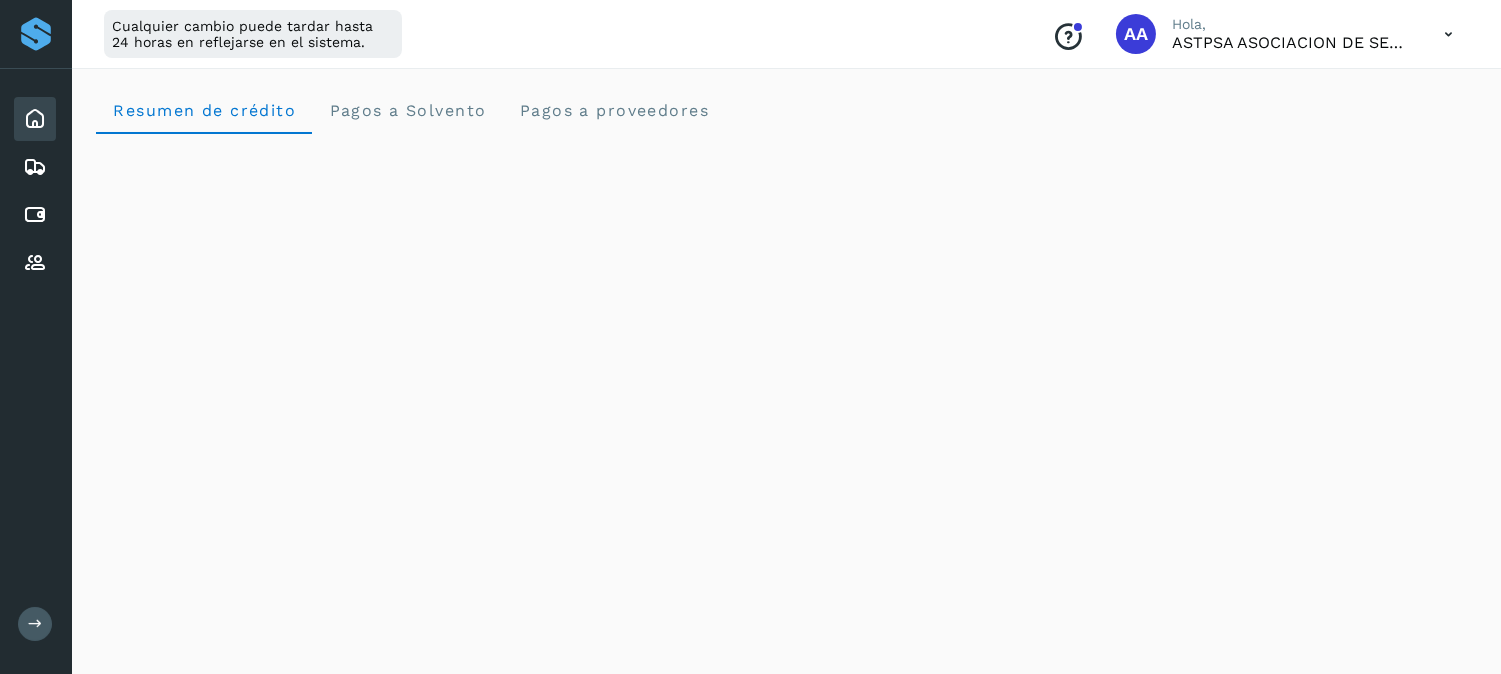 click at bounding box center [1448, 34] 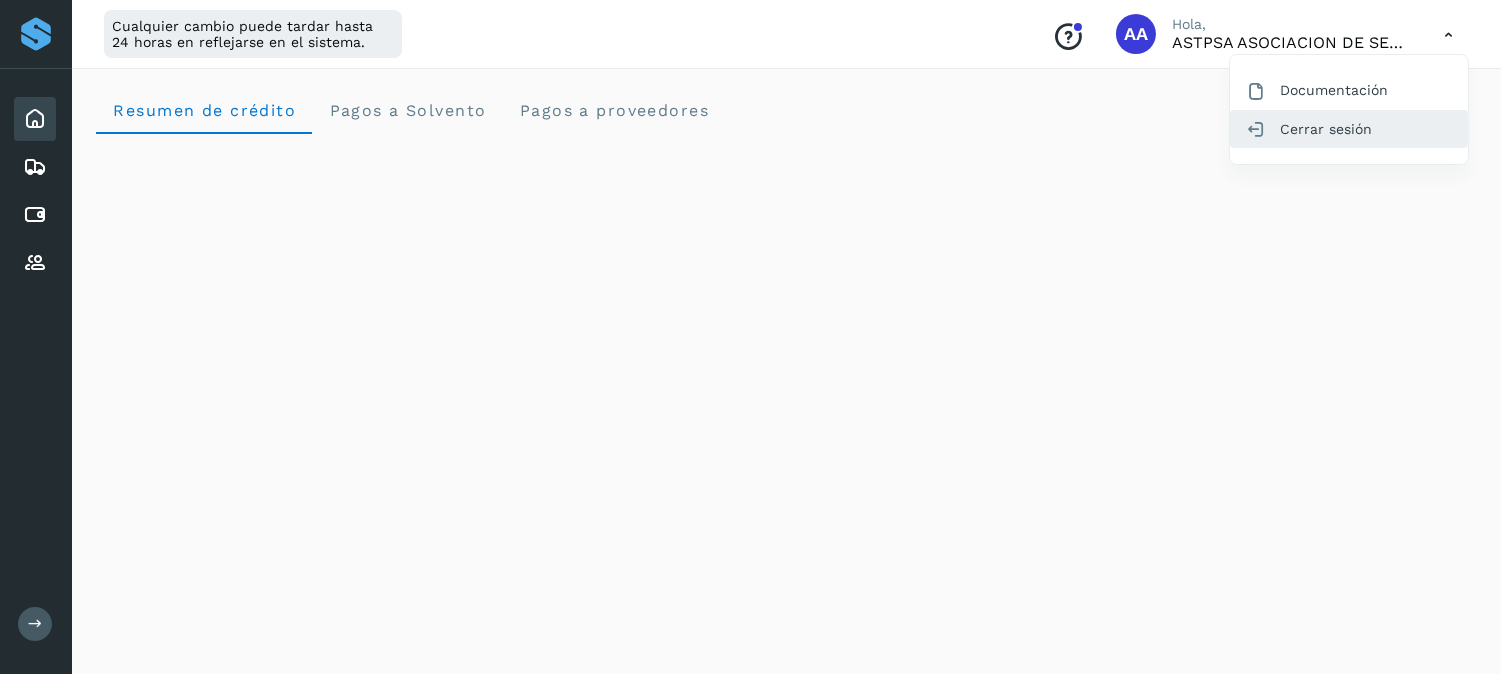 click on "Cerrar sesión" 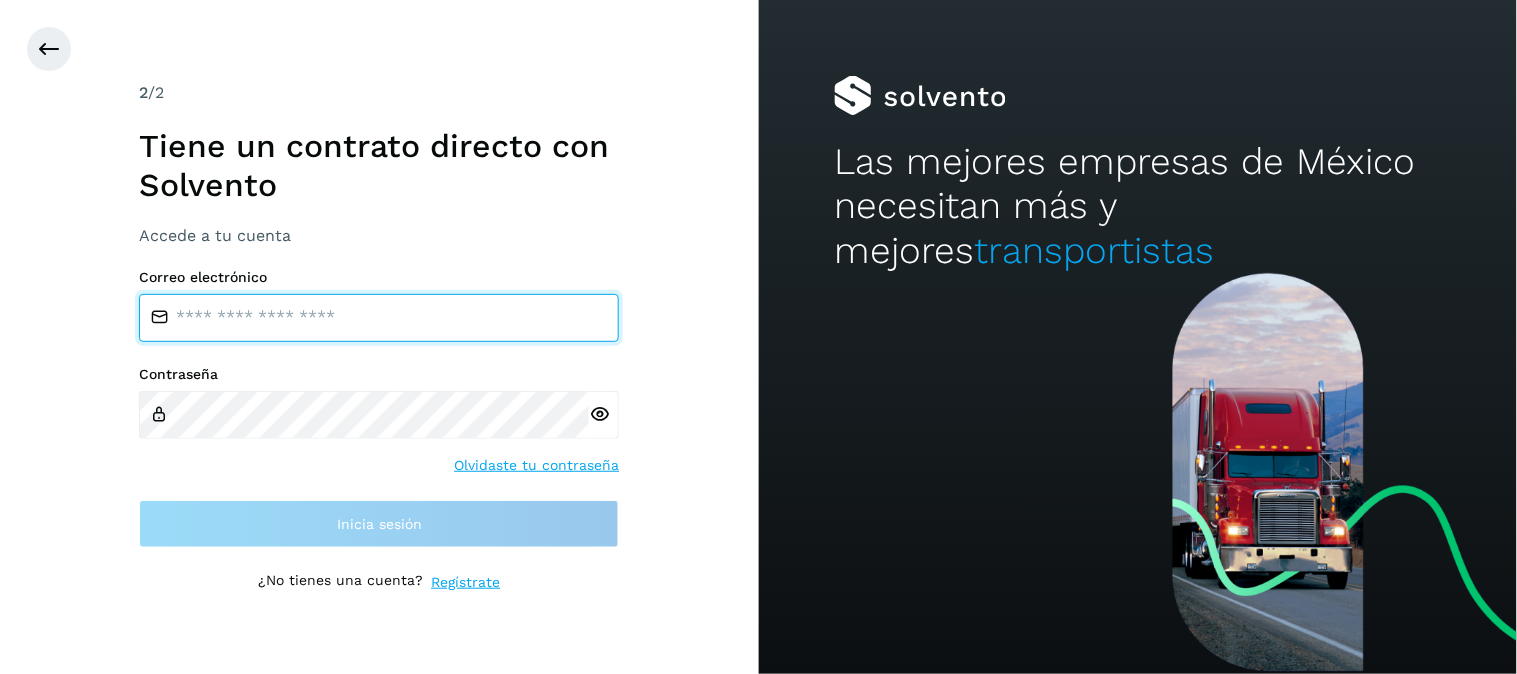 click at bounding box center [379, 318] 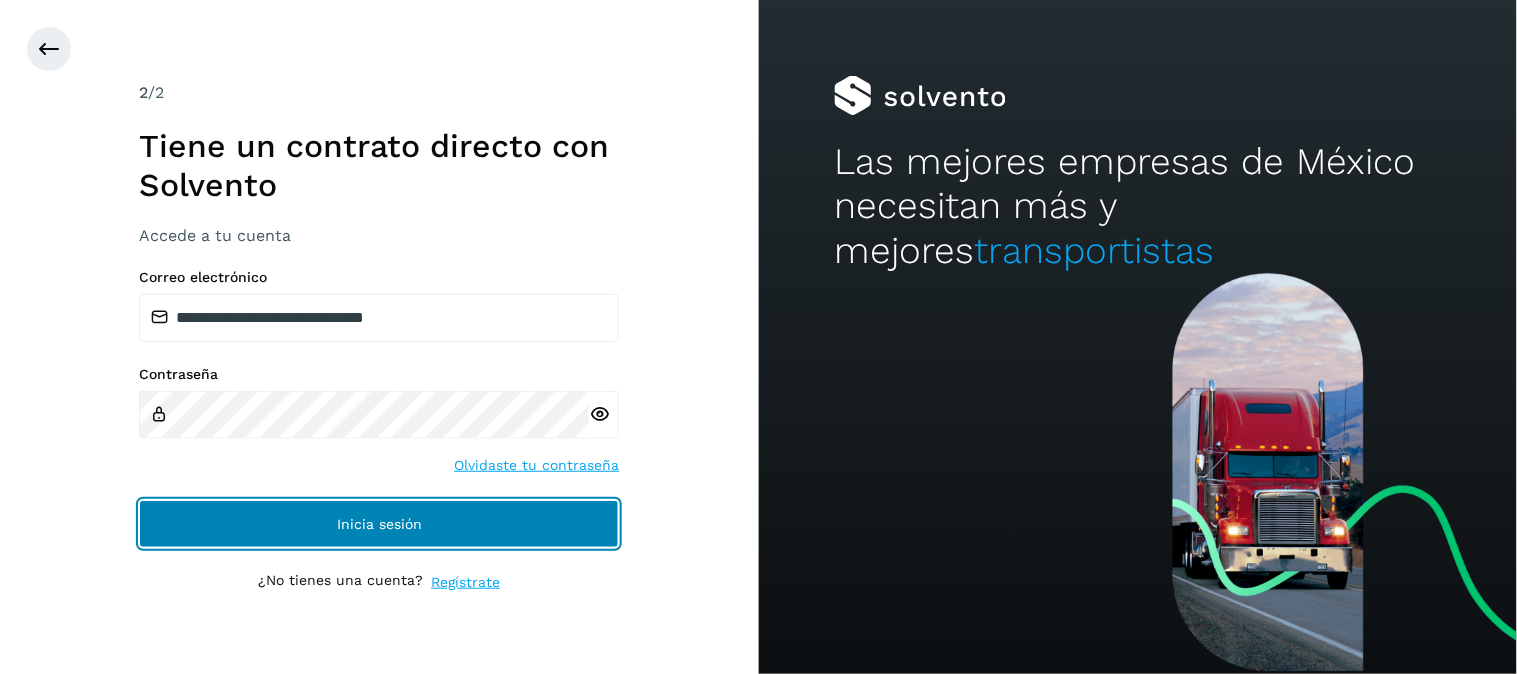 click on "Inicia sesión" at bounding box center [379, 524] 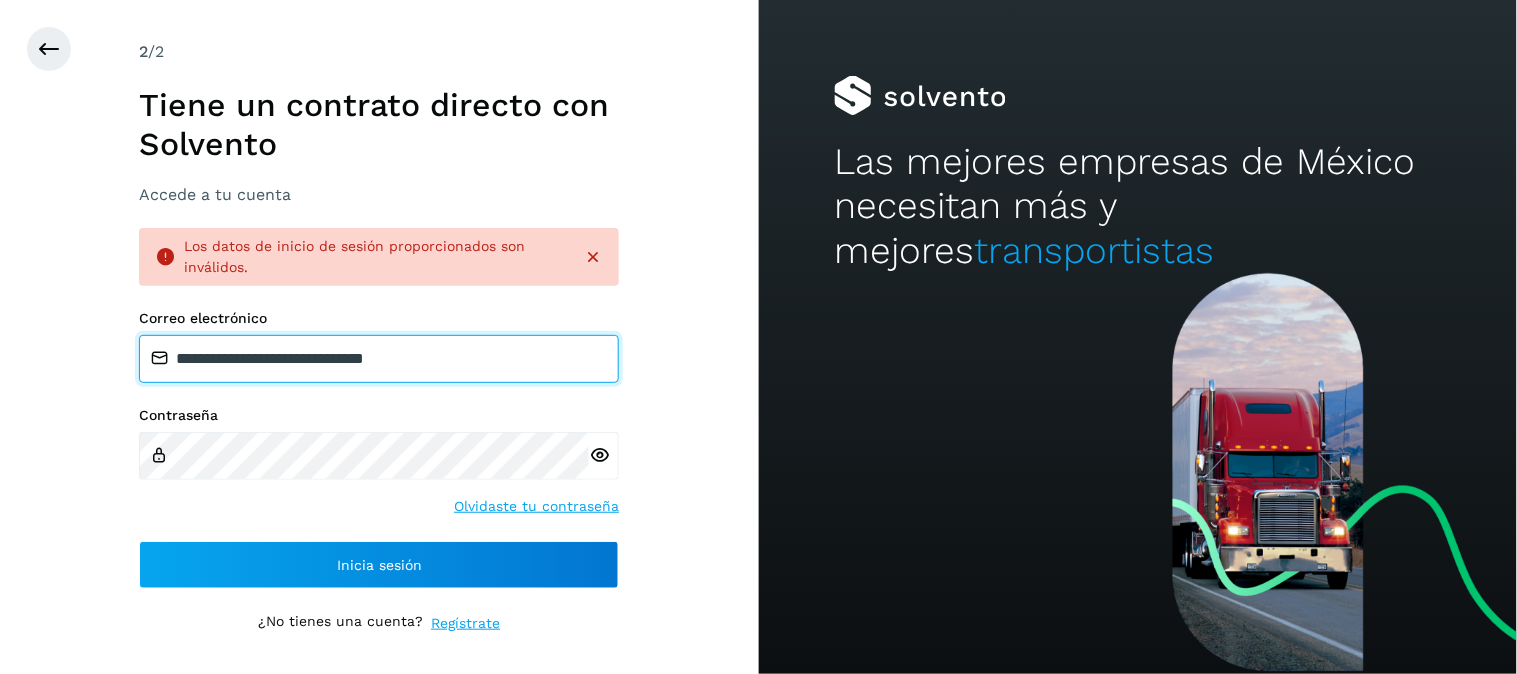 click on "**********" at bounding box center [379, 359] 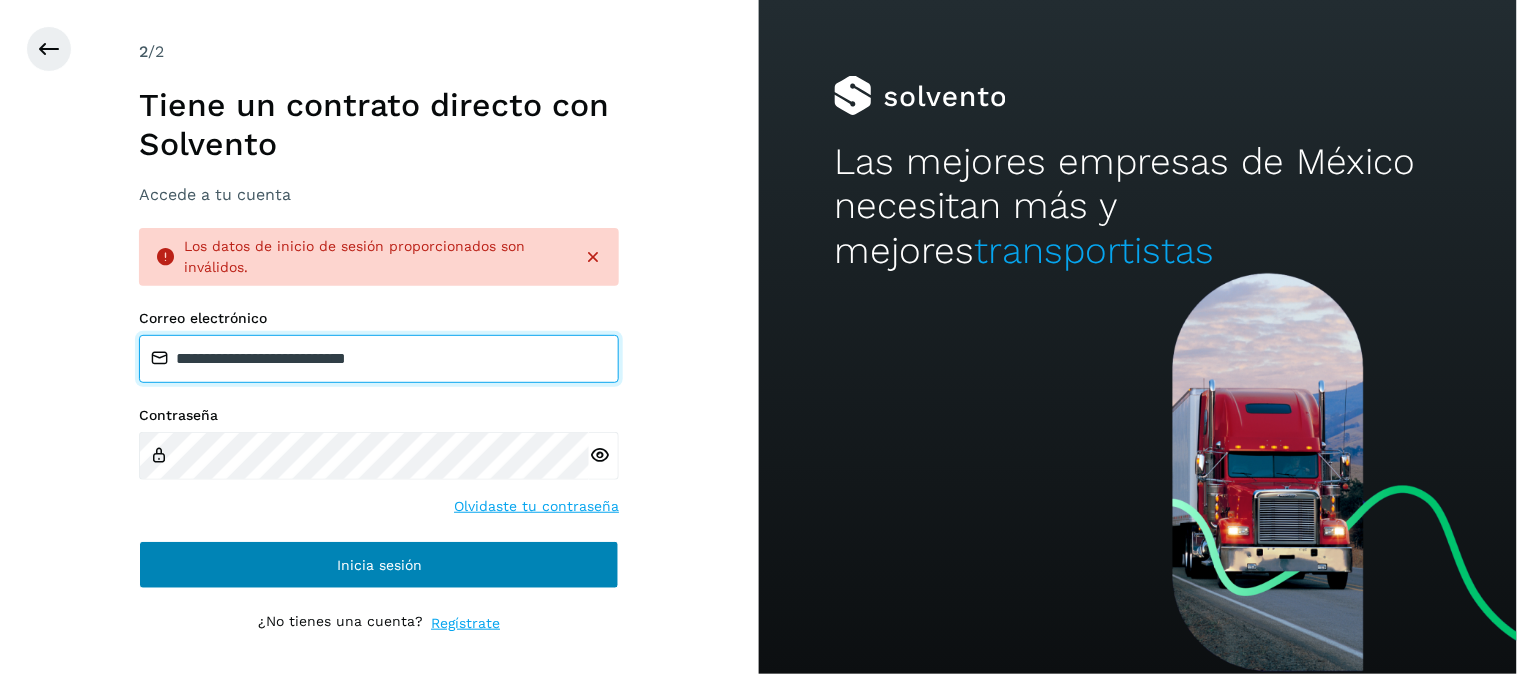 type on "**********" 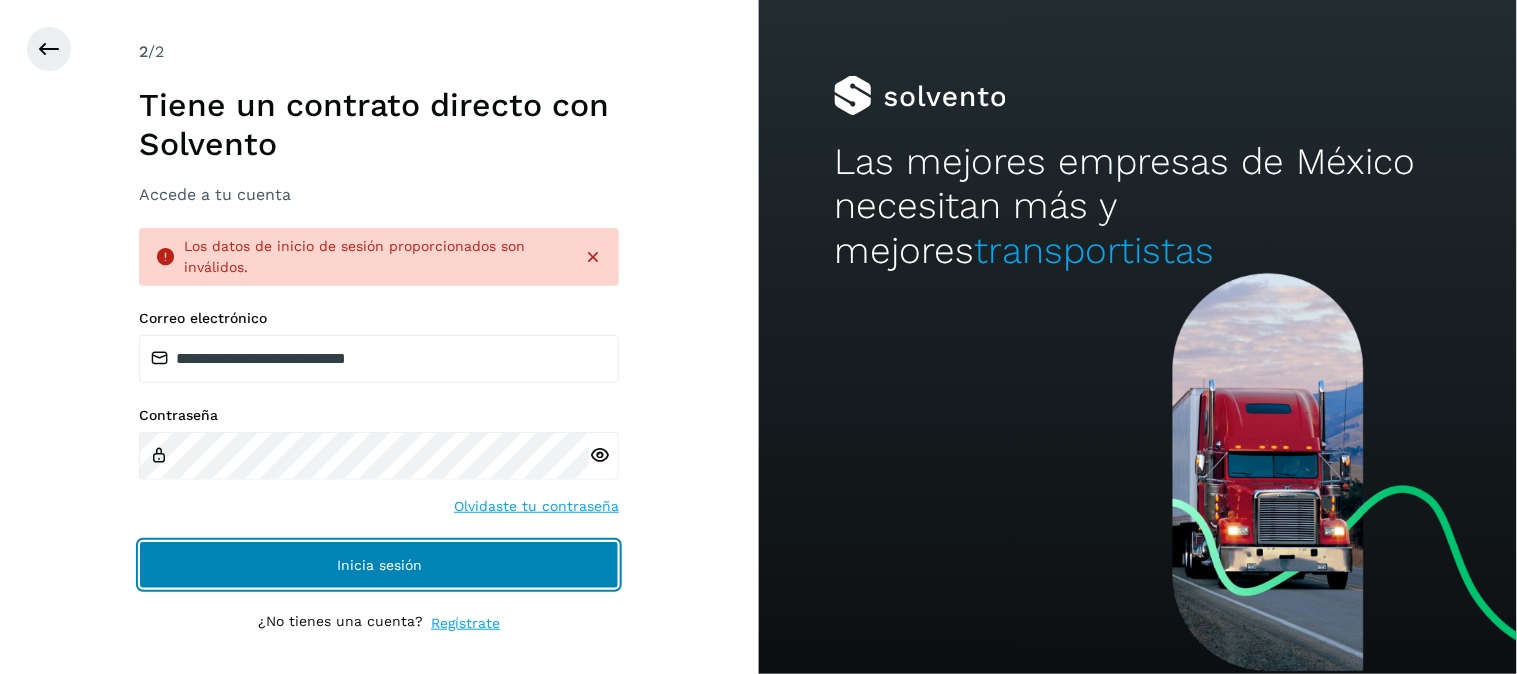 click on "Inicia sesión" at bounding box center (379, 565) 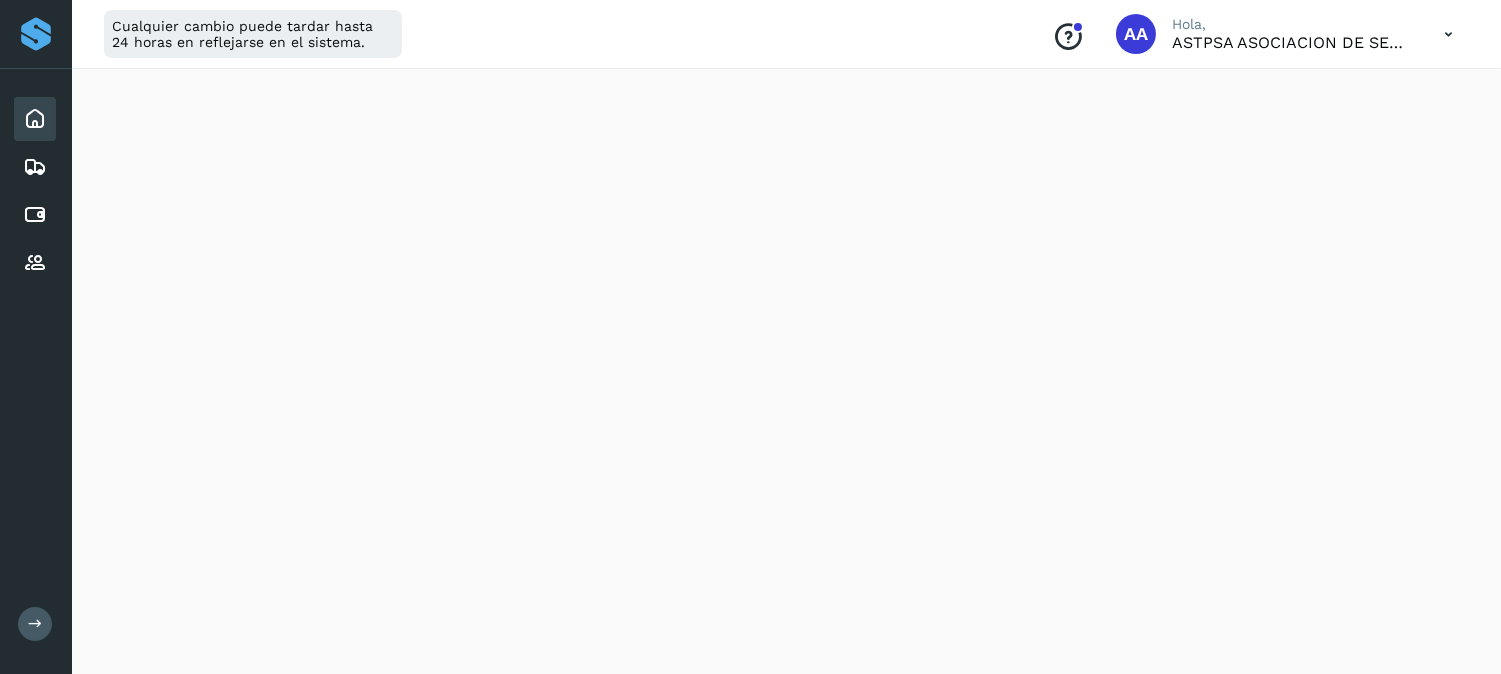 scroll, scrollTop: 333, scrollLeft: 0, axis: vertical 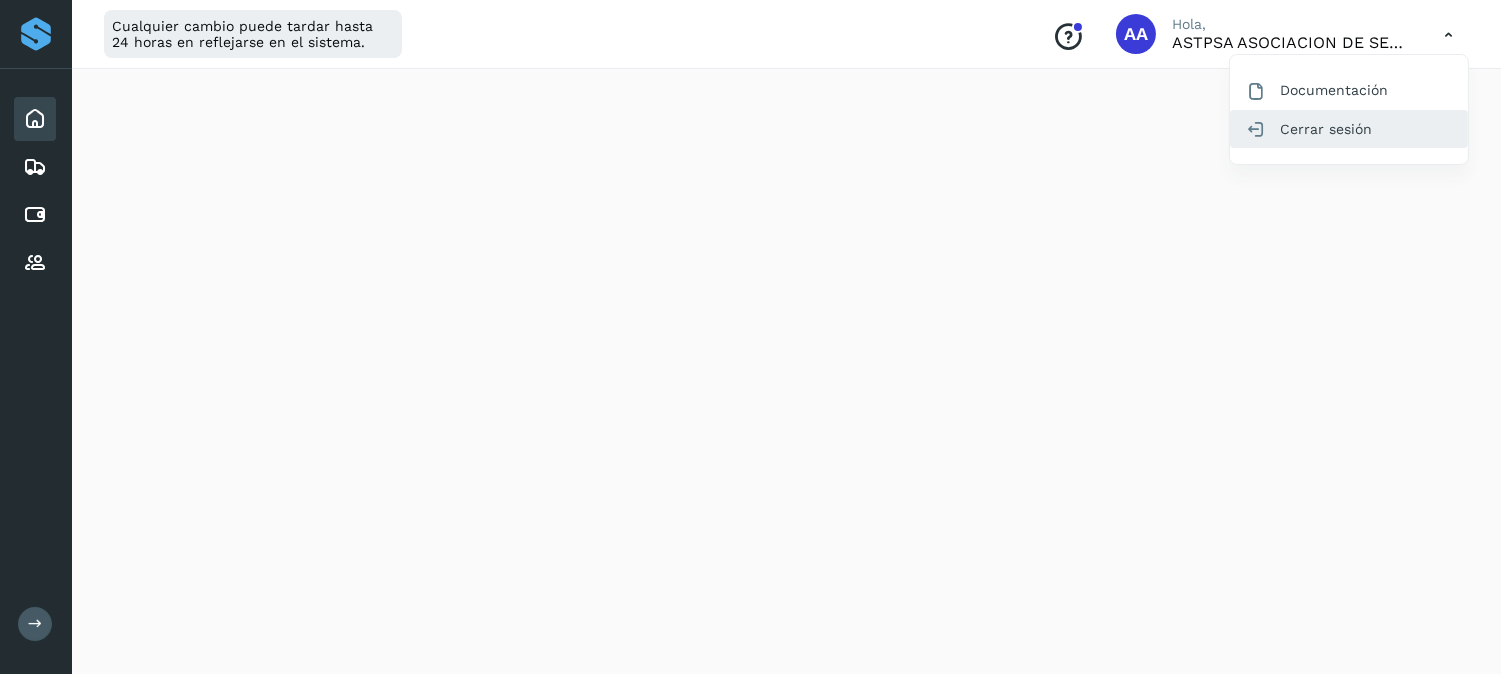 click on "Cerrar sesión" 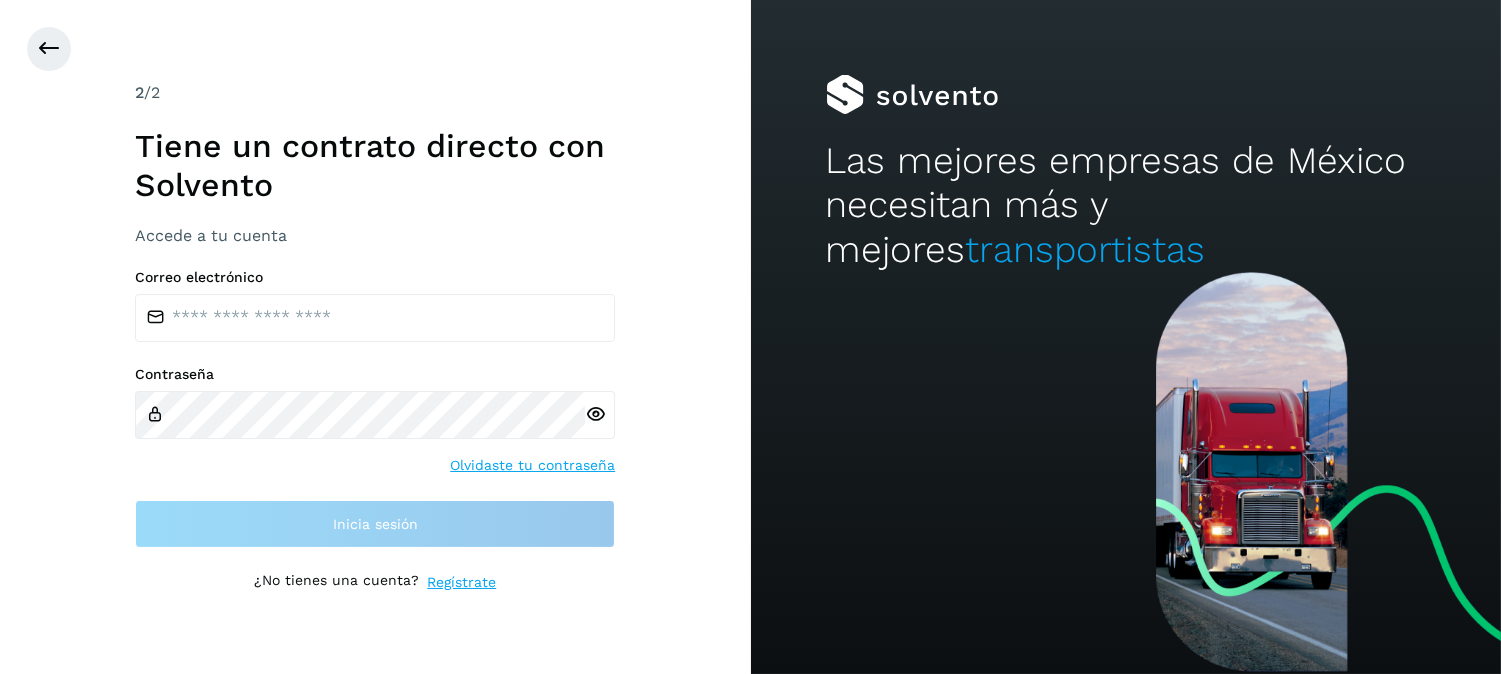 scroll, scrollTop: 0, scrollLeft: 0, axis: both 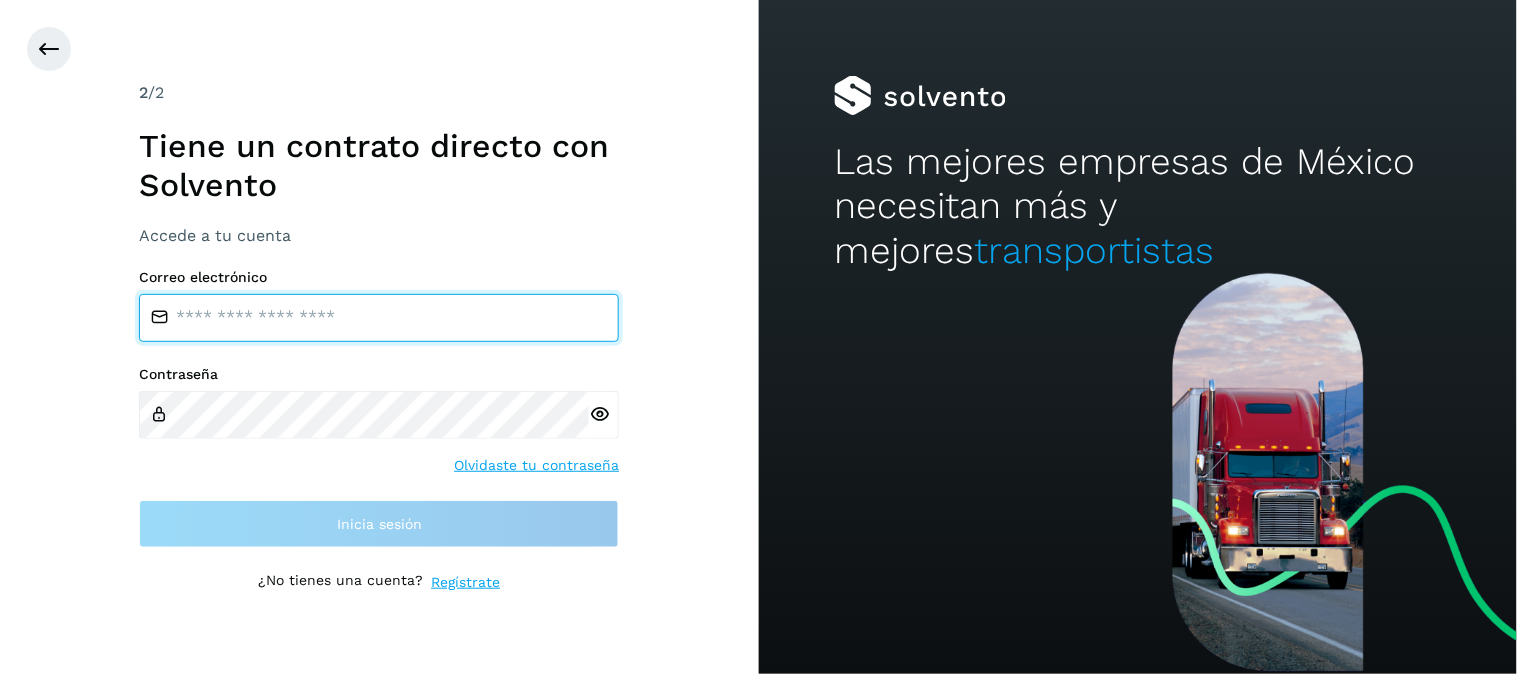 click at bounding box center [379, 318] 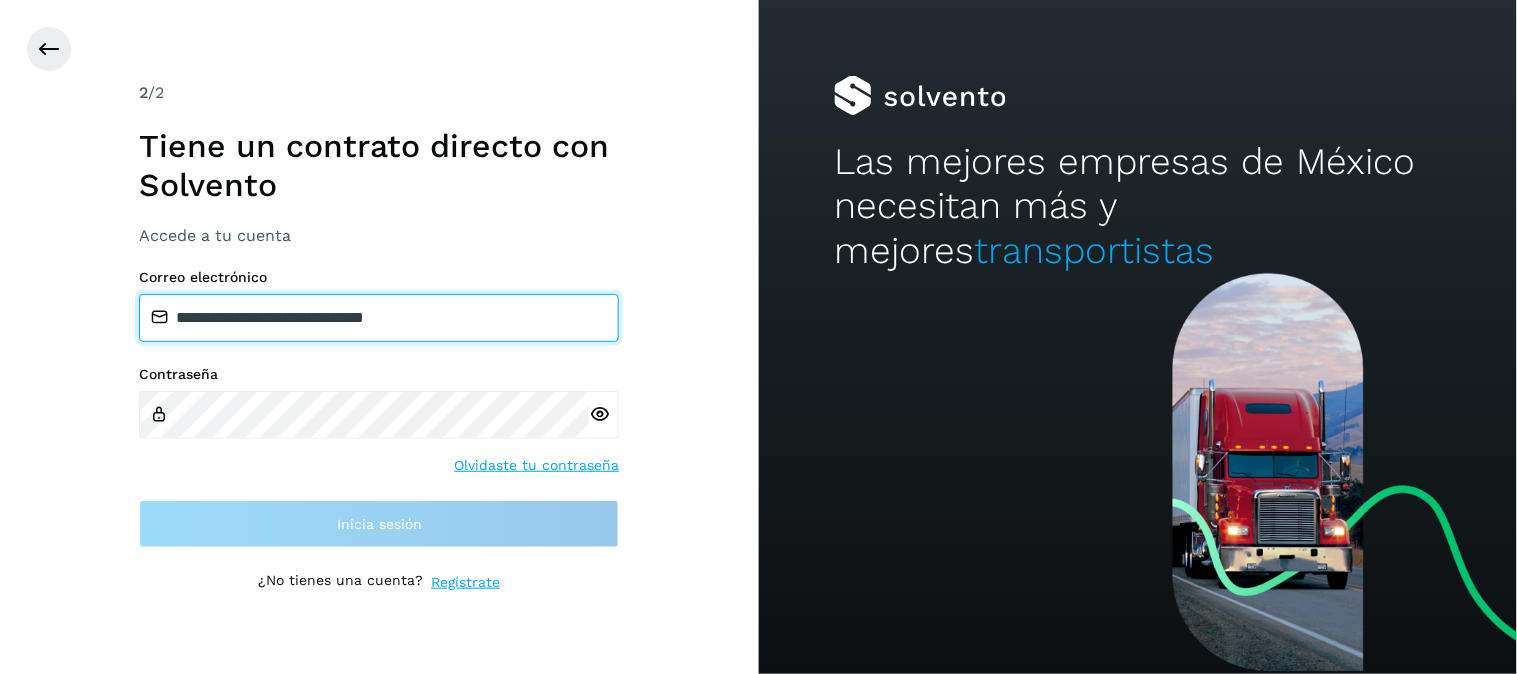 click on "**********" at bounding box center [379, 318] 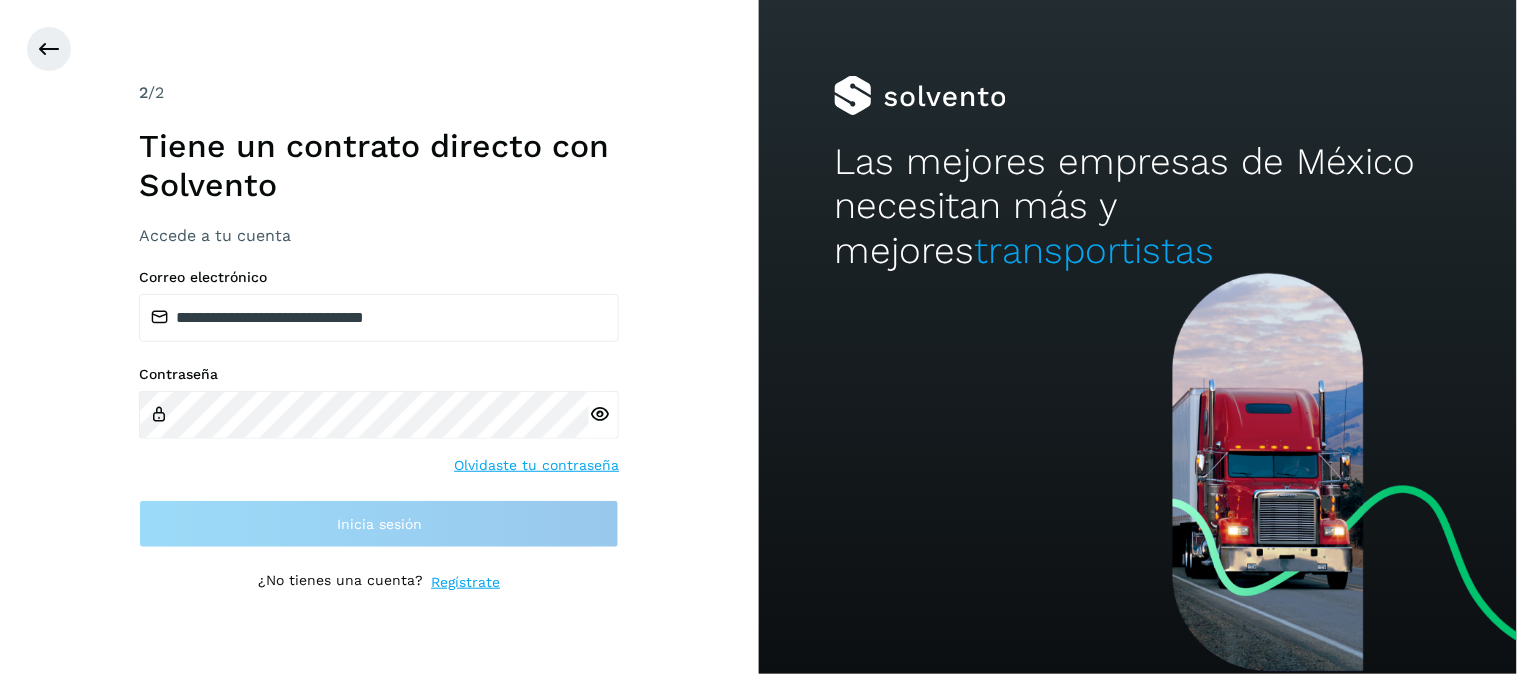 click at bounding box center (599, 414) 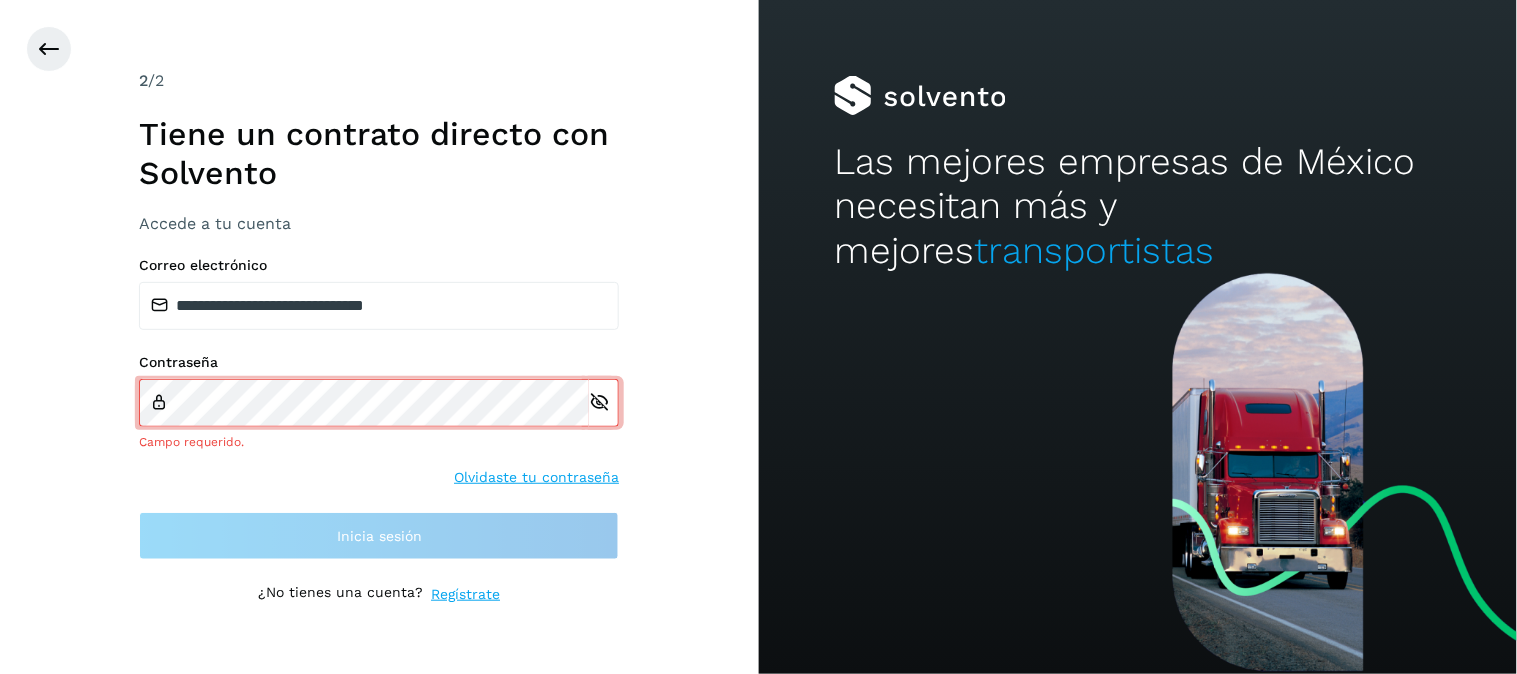 drag, startPoint x: 603, startPoint y: 412, endPoint x: 713, endPoint y: 550, distance: 176.47662 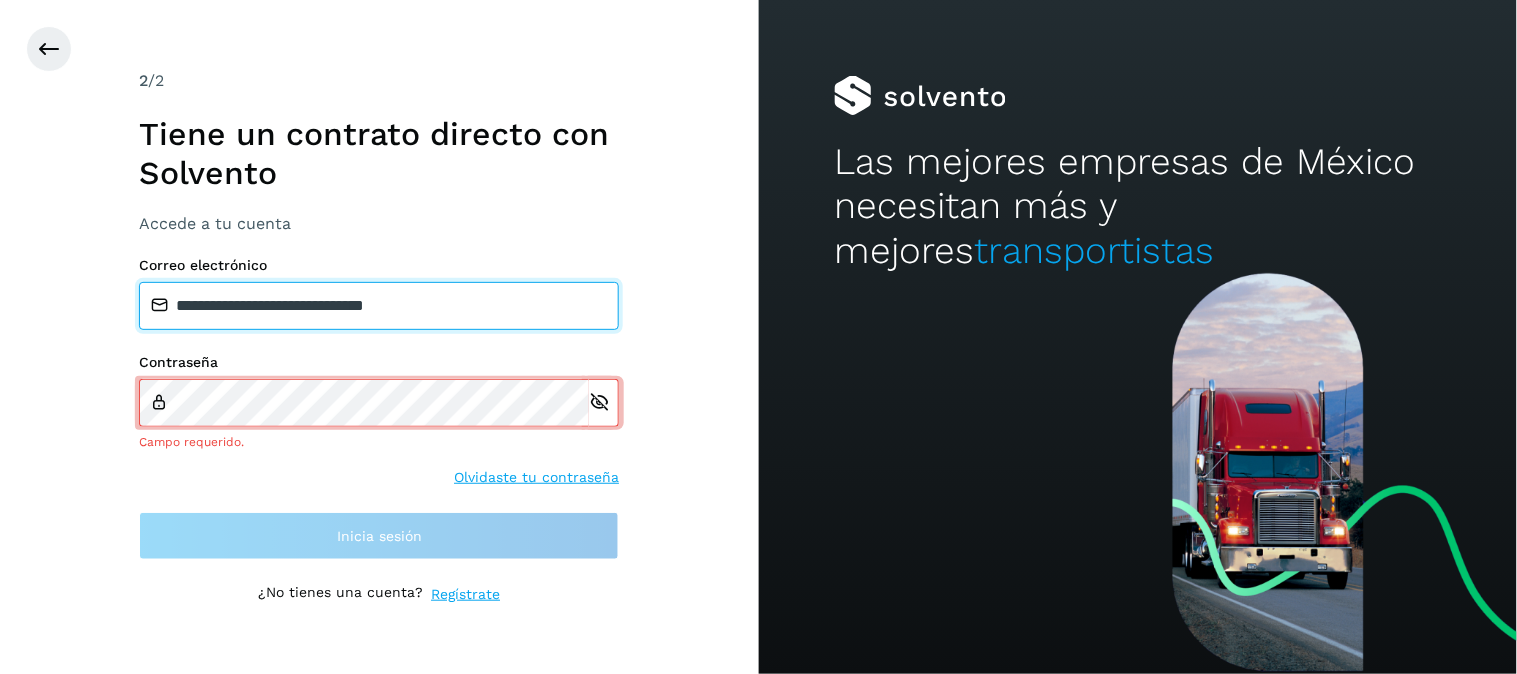 click on "**********" at bounding box center (379, 306) 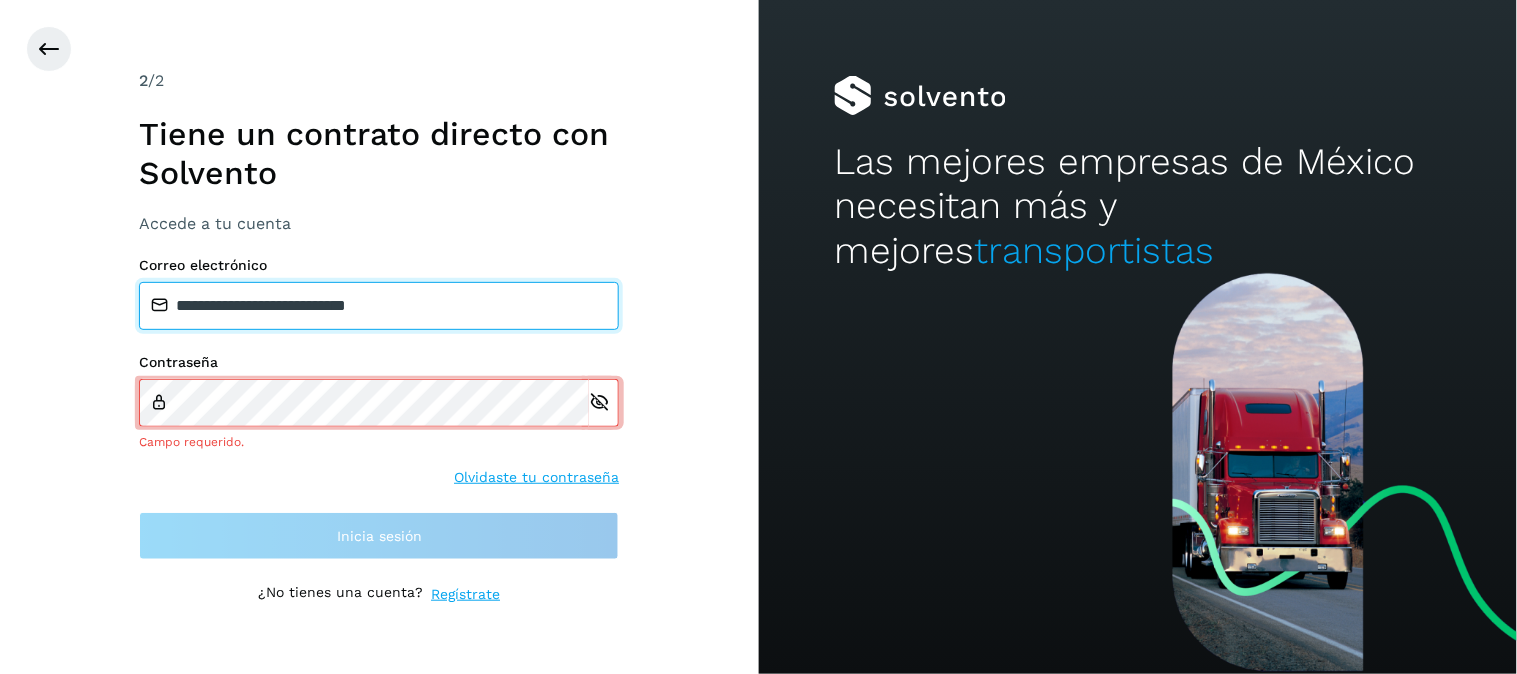 type on "**********" 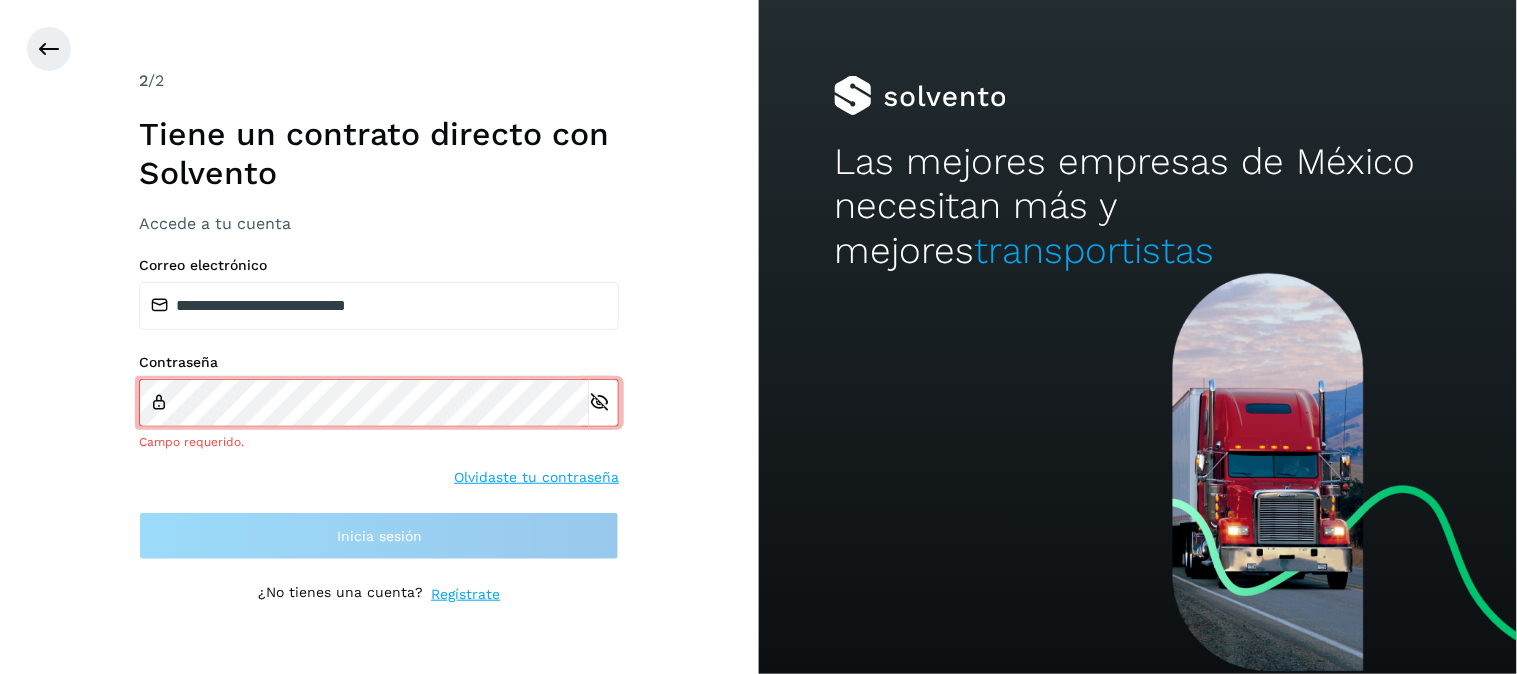 click on "**********" at bounding box center [379, 337] 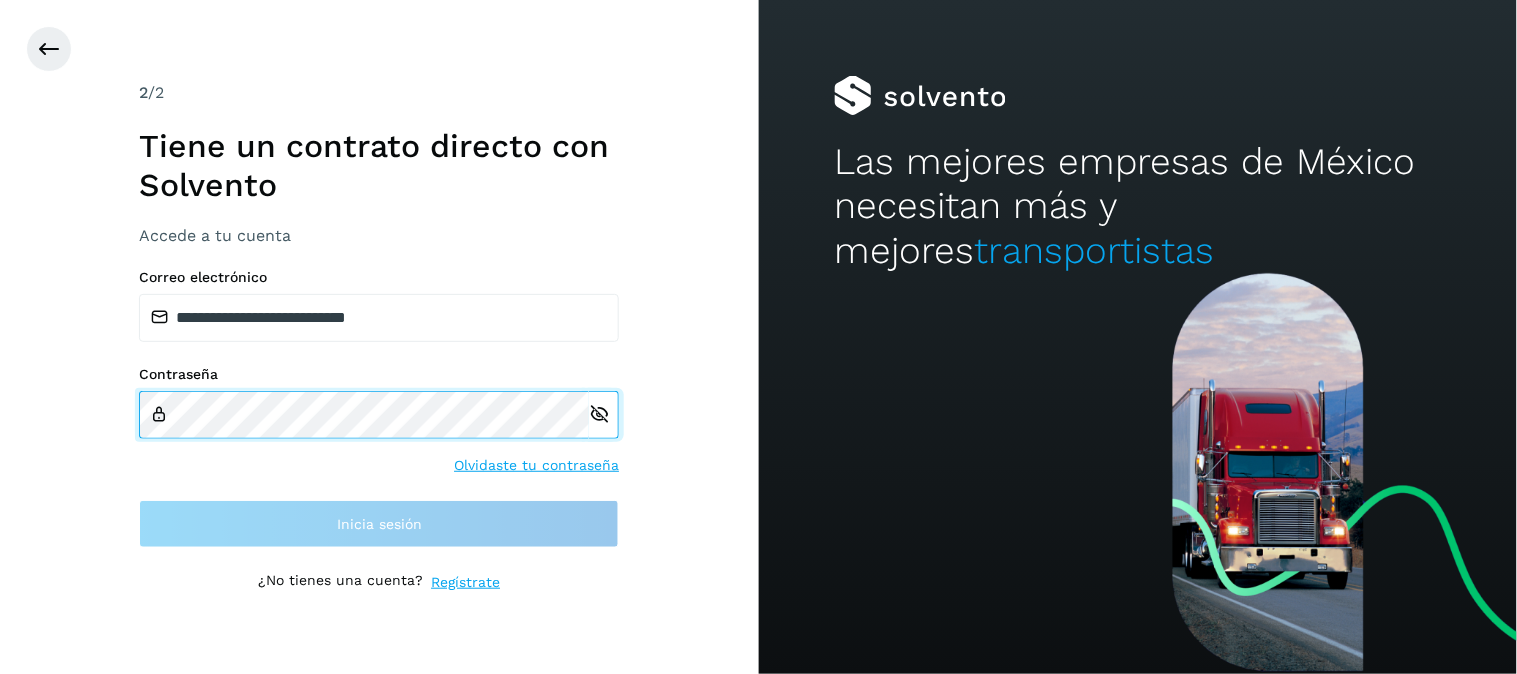 click on "**********" at bounding box center [379, 337] 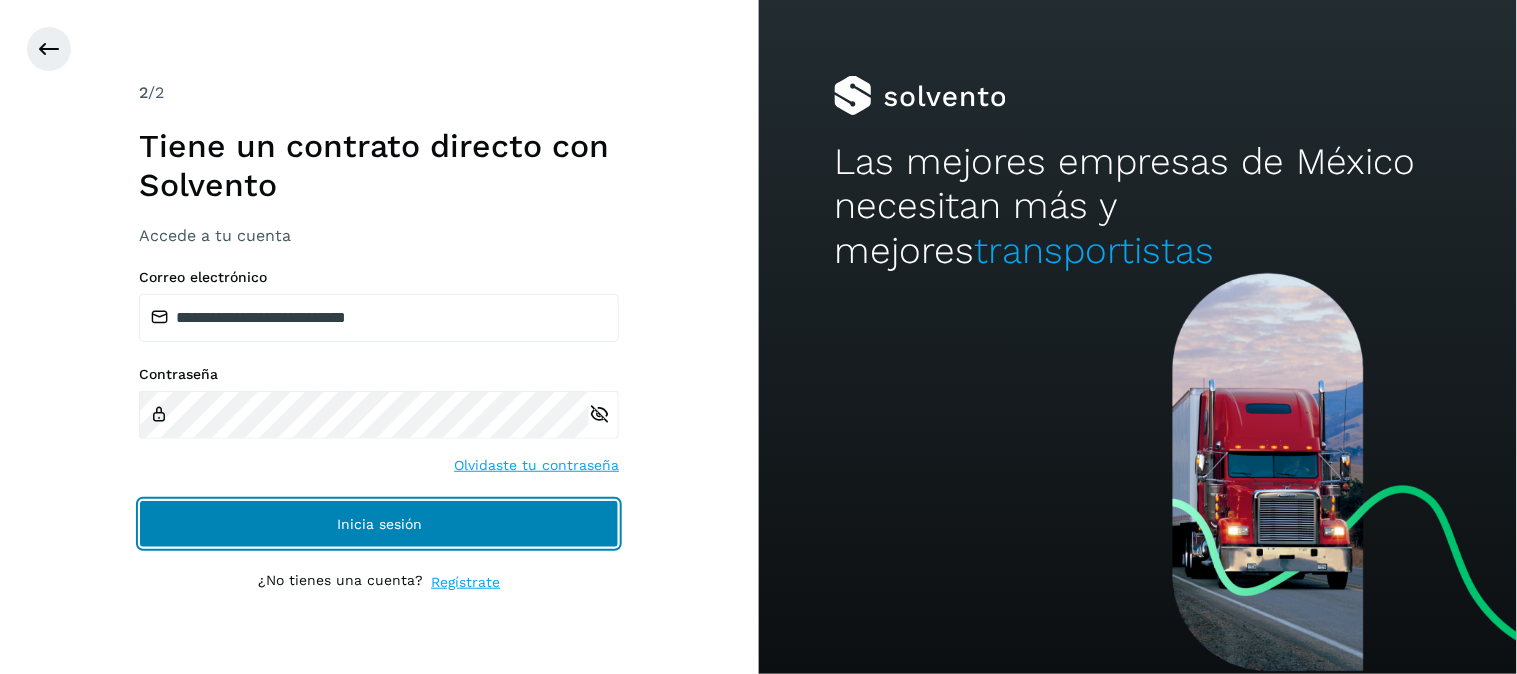 click on "Inicia sesión" 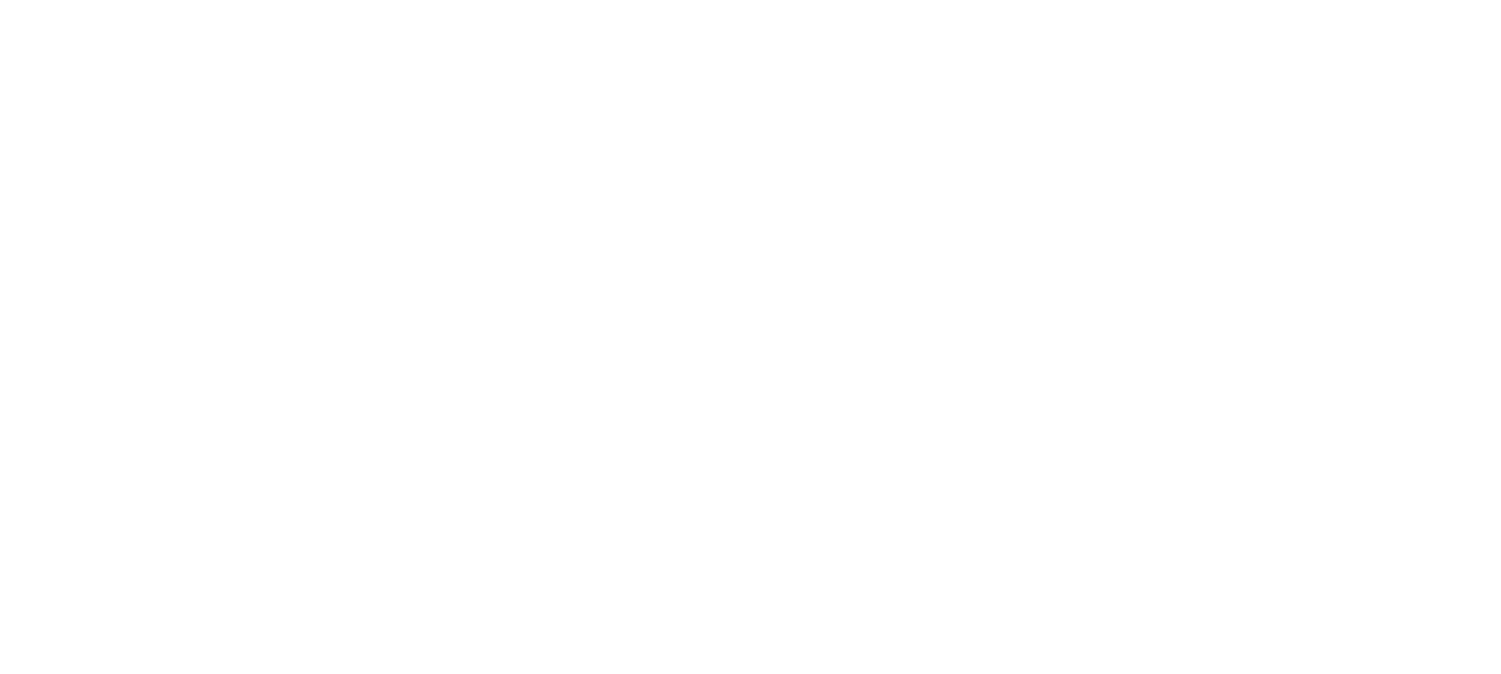 scroll, scrollTop: 0, scrollLeft: 0, axis: both 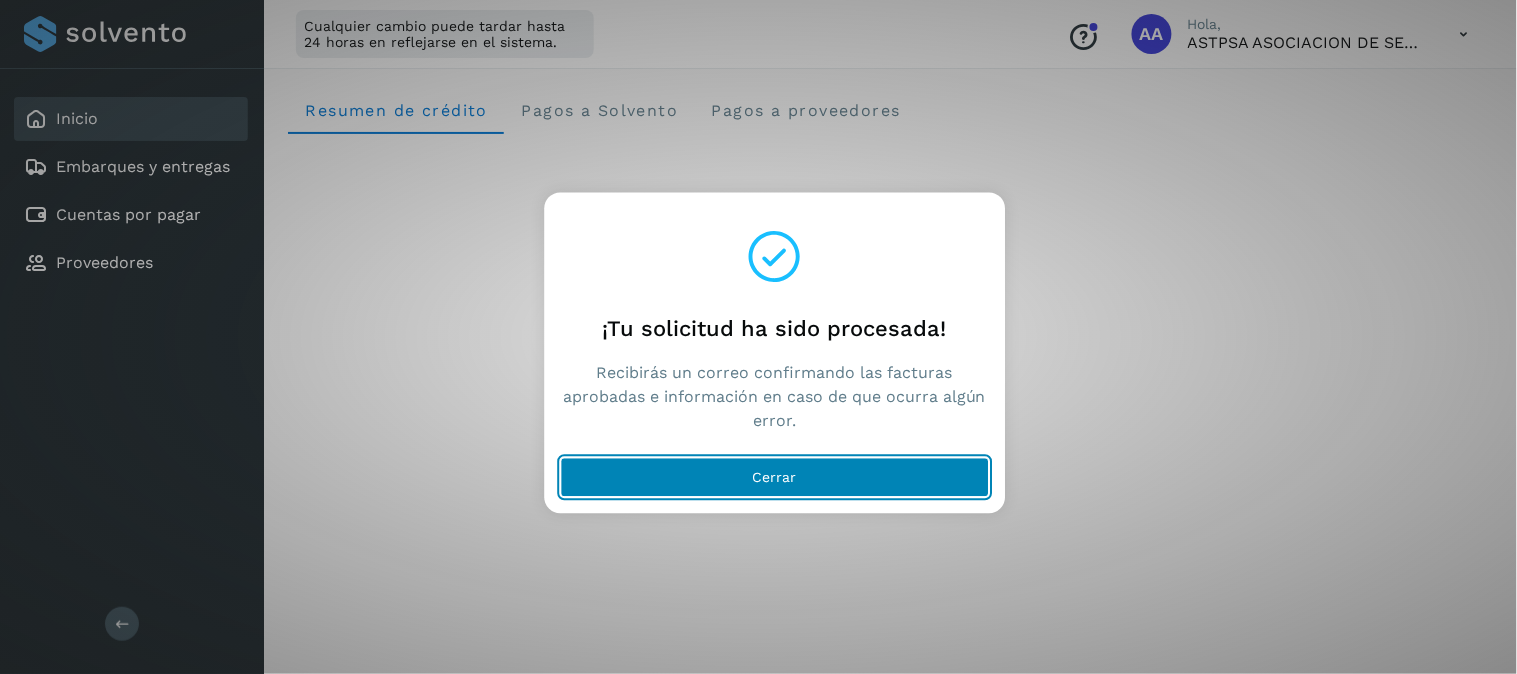 click on "Cerrar" 